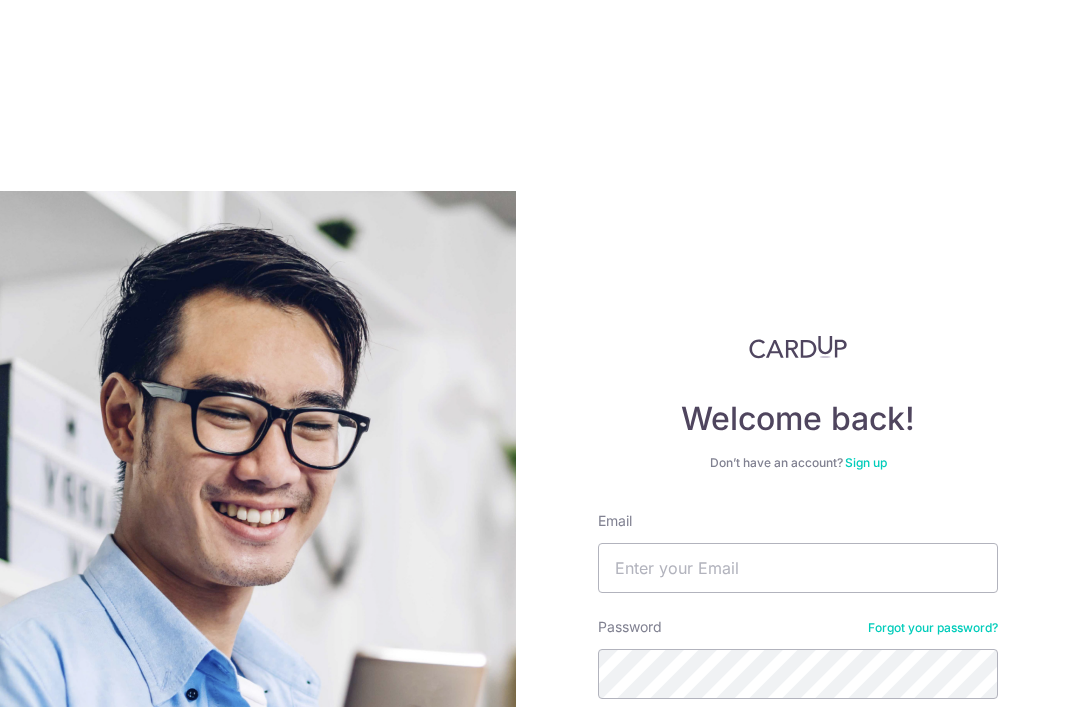 scroll, scrollTop: 0, scrollLeft: 0, axis: both 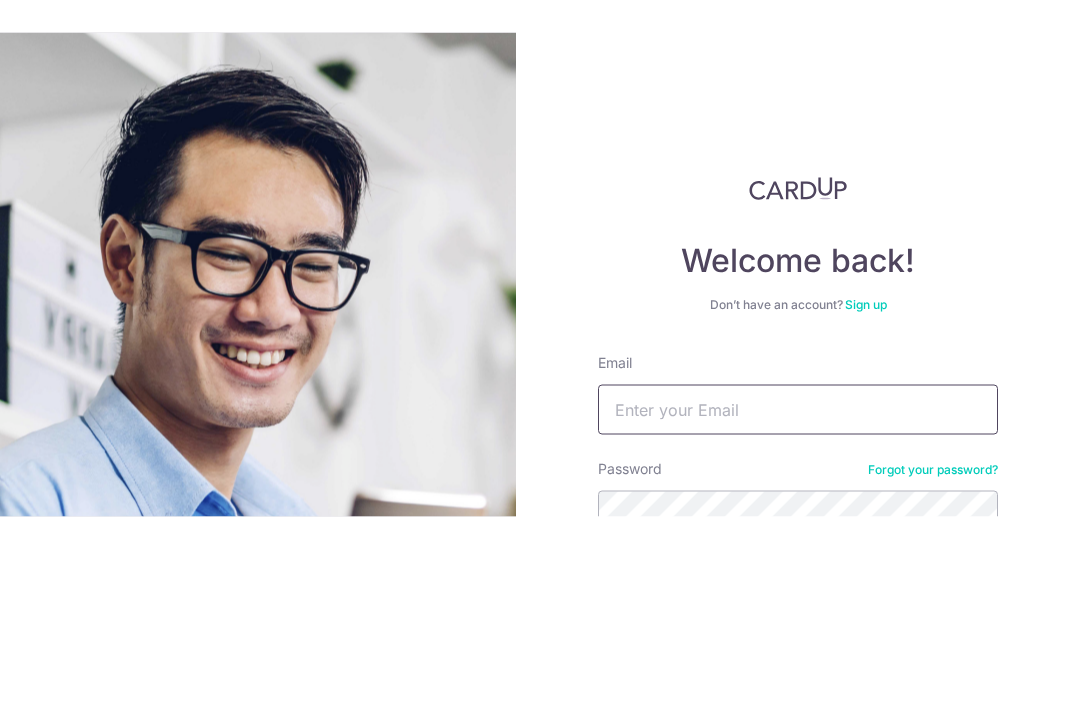 type on "[EMAIL]" 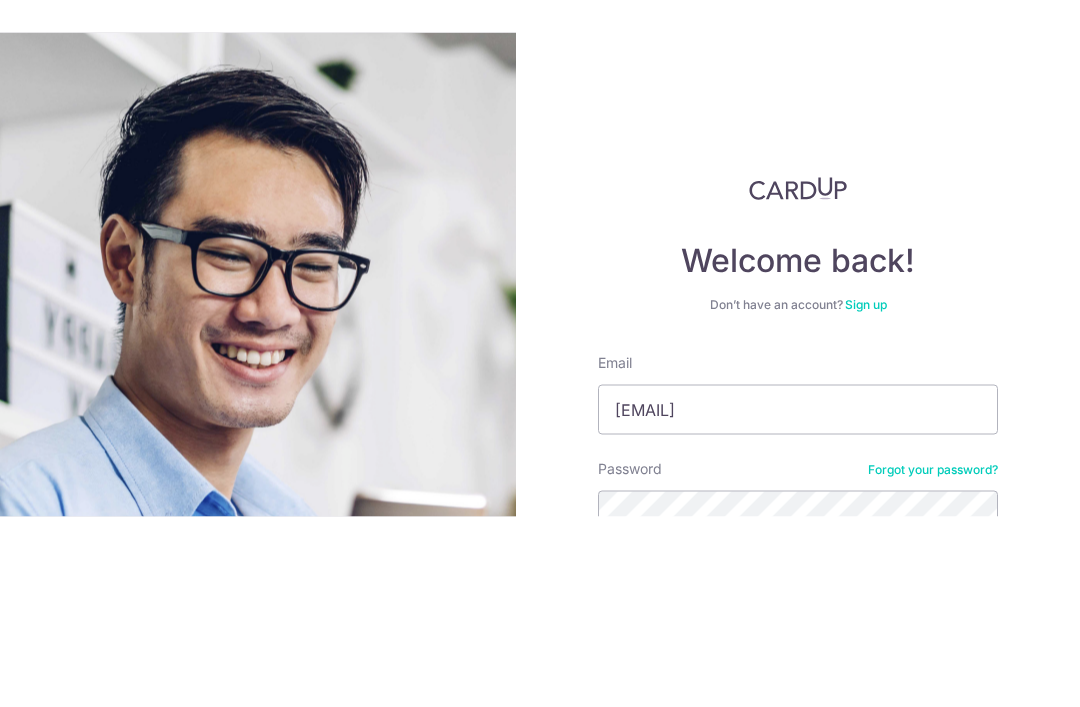 click on "Log in" at bounding box center [798, 780] 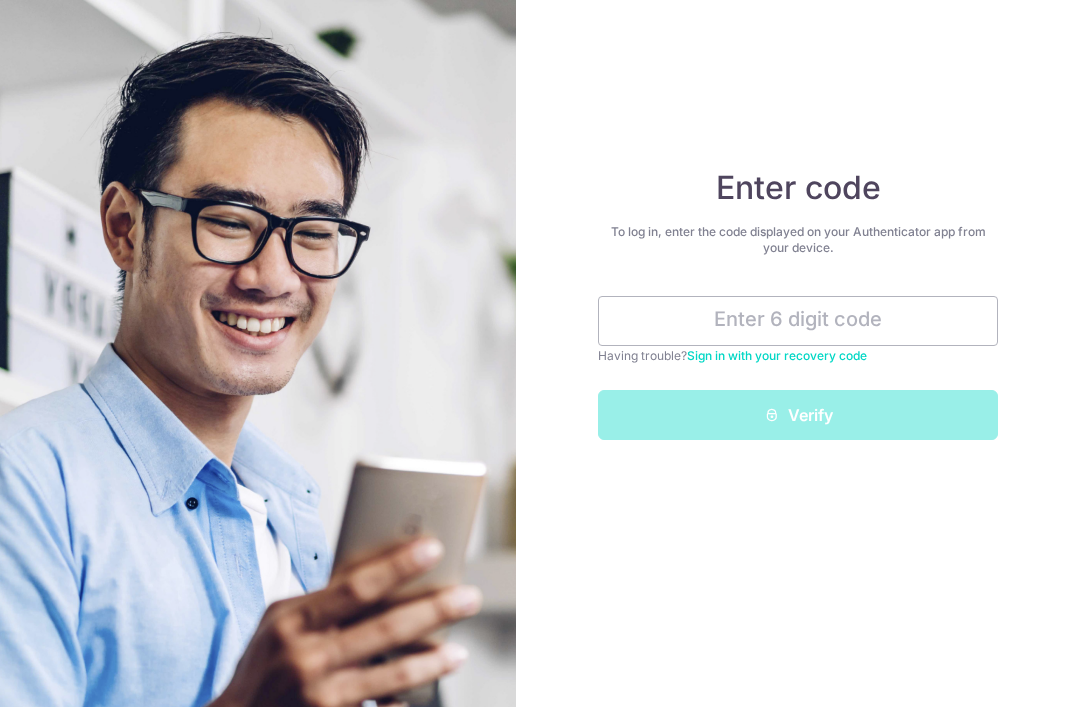 scroll, scrollTop: 0, scrollLeft: 0, axis: both 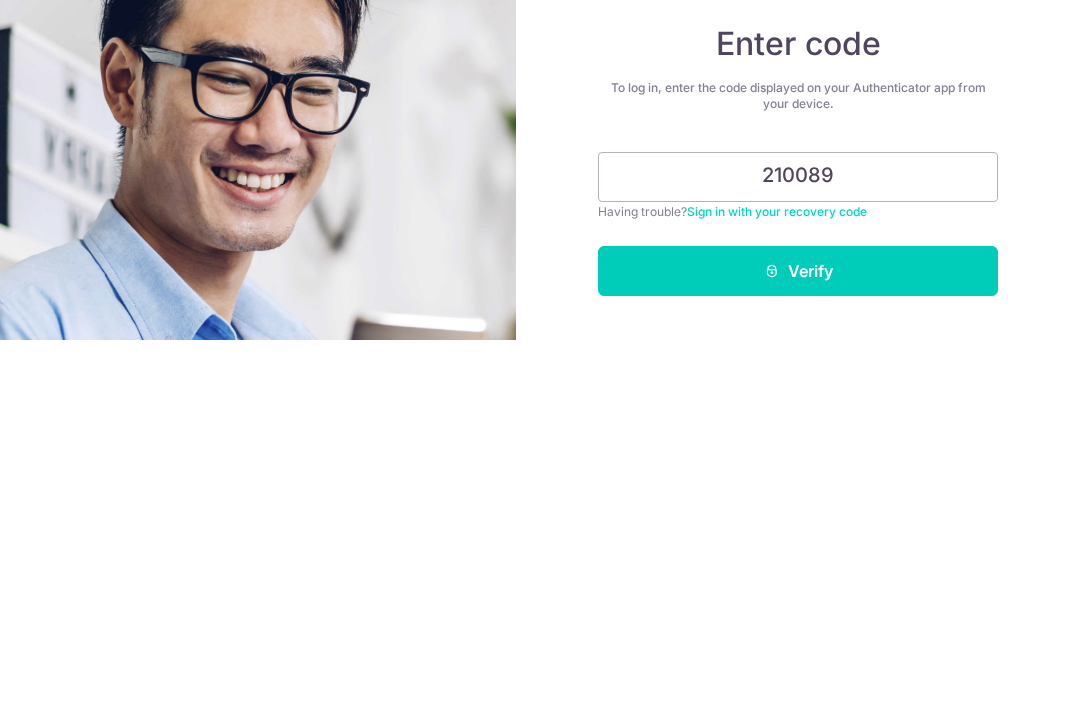 type on "210089" 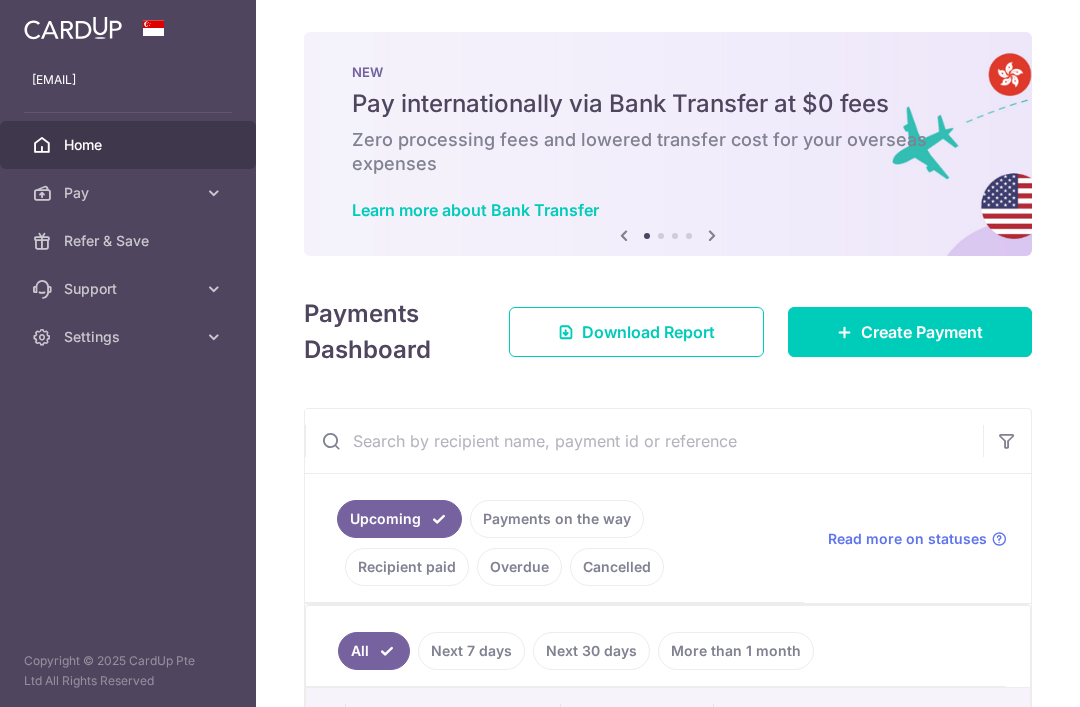 scroll, scrollTop: 0, scrollLeft: 0, axis: both 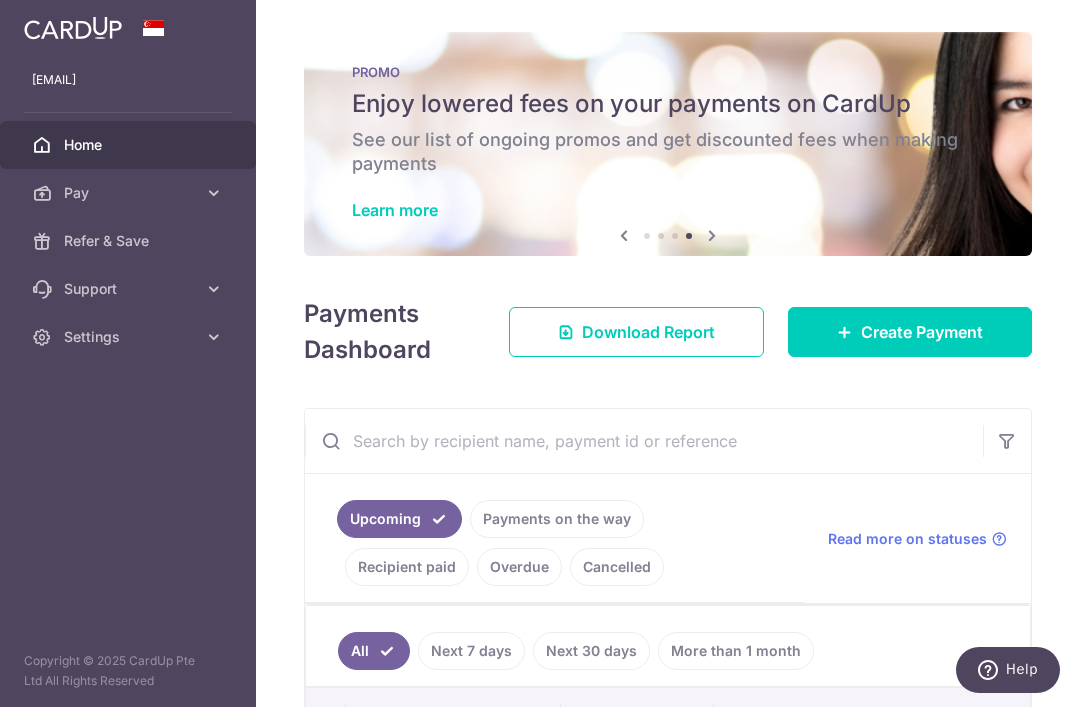 click at bounding box center (0, 0) 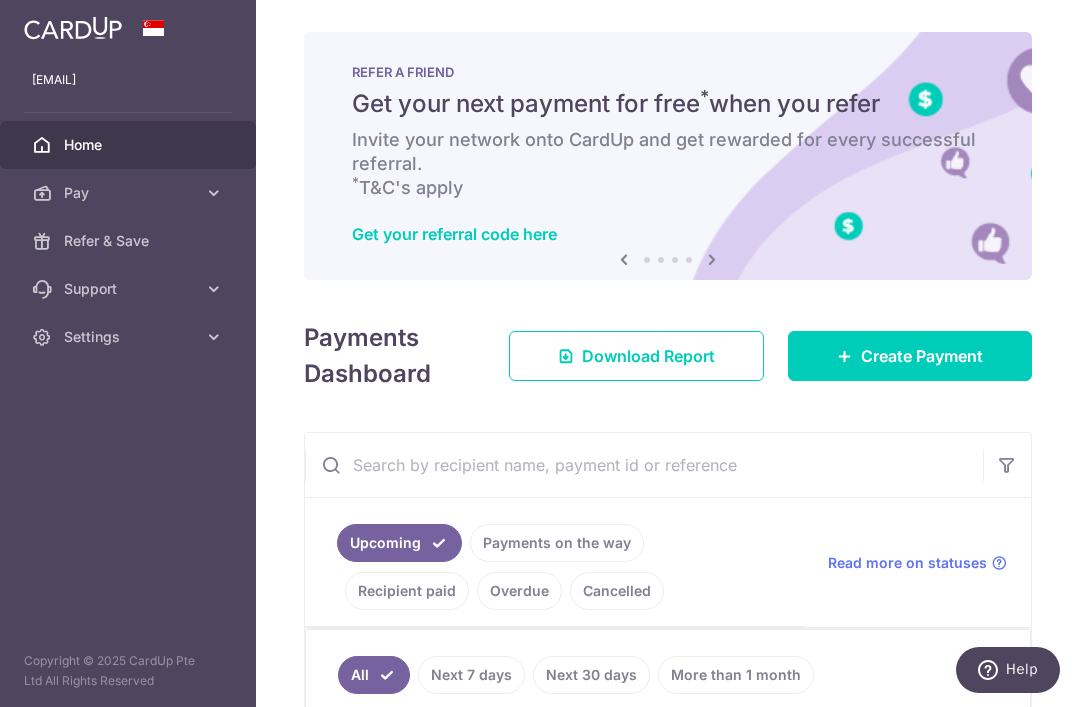 click on "Pay" at bounding box center (128, 193) 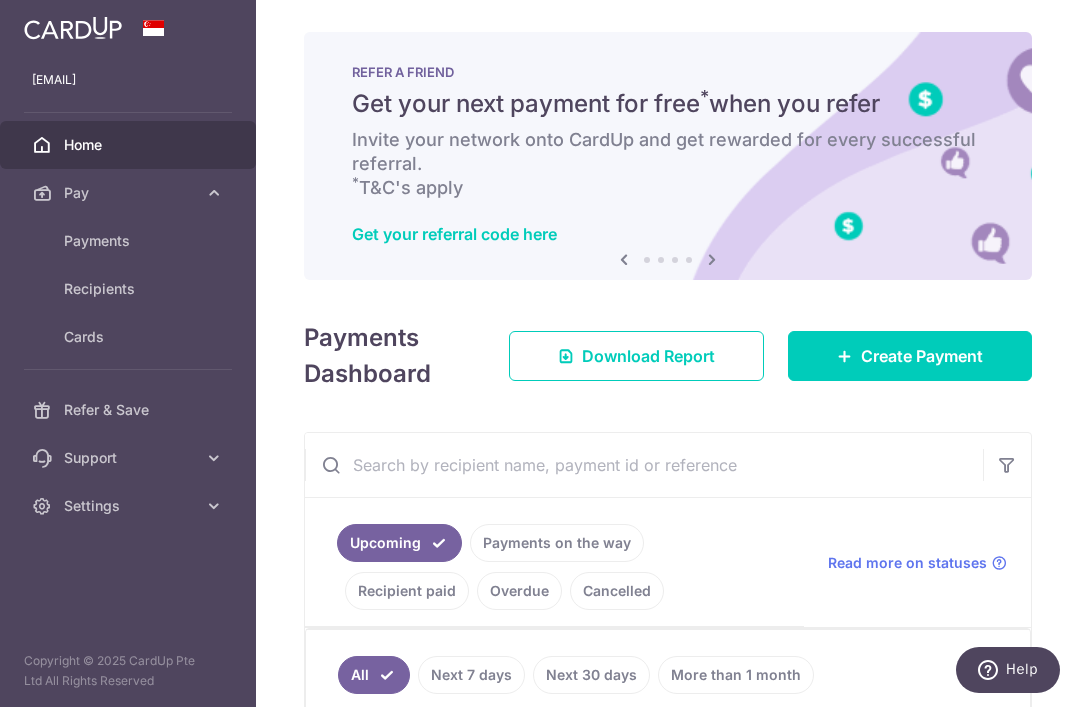 click at bounding box center [0, 0] 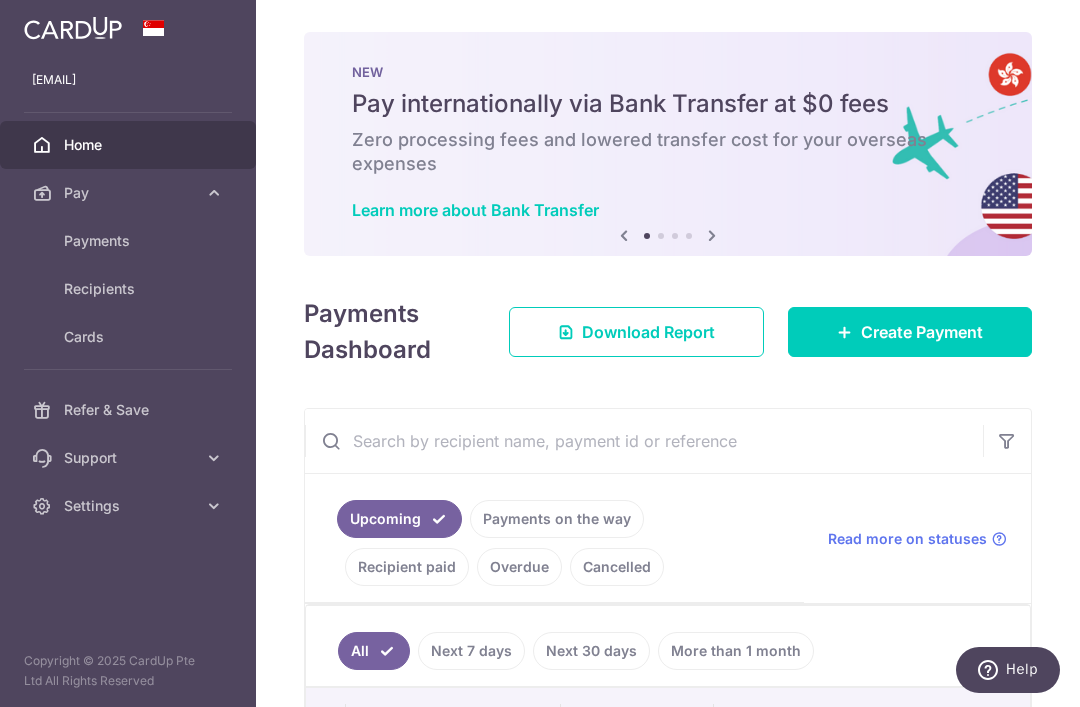 click on "NEW
Pay internationally via Bank Transfer at $0 fees
Zero processing fees and lowered transfer cost for your overseas expenses
Learn more about Bank Transfer" at bounding box center [668, 144] 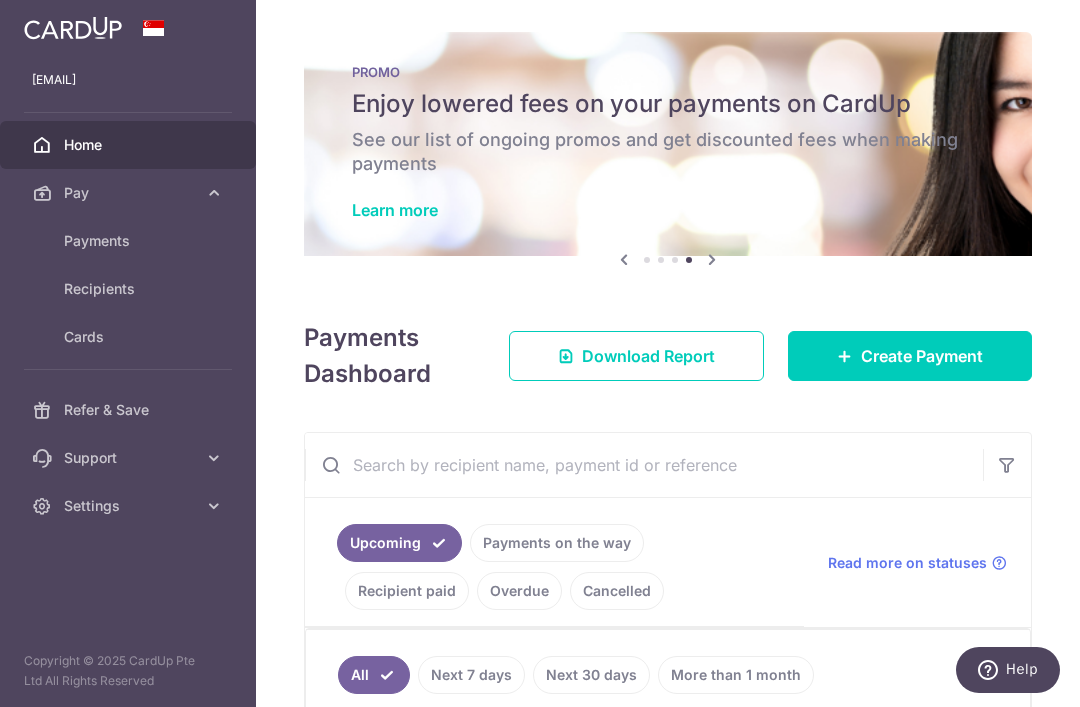 scroll, scrollTop: 0, scrollLeft: 0, axis: both 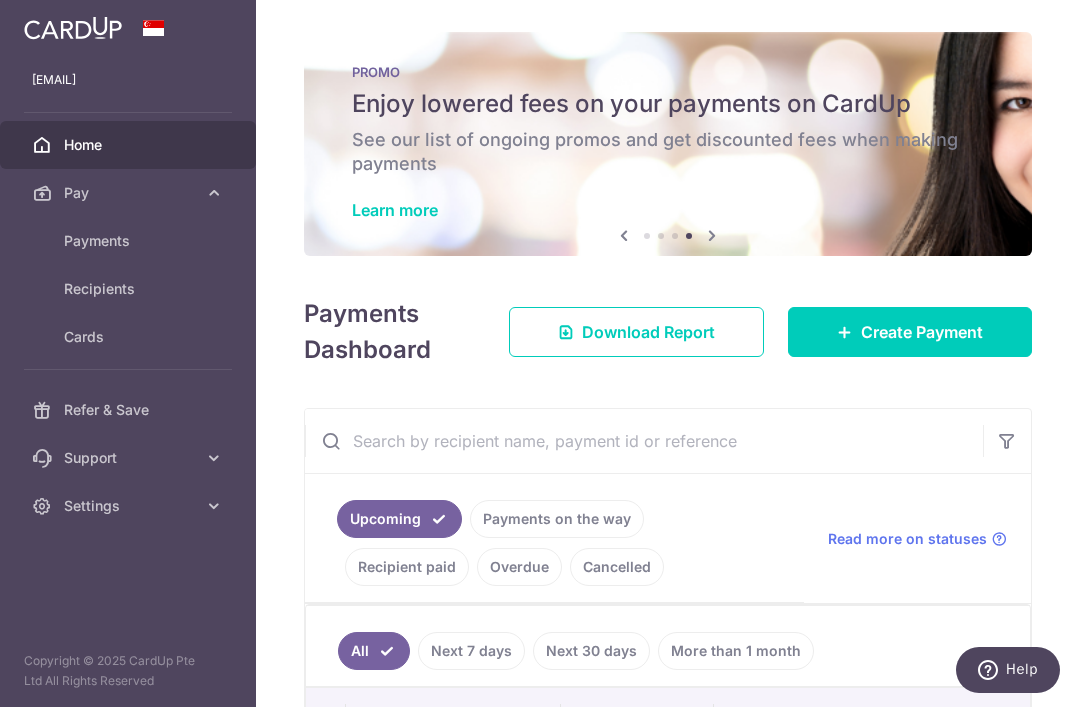 click on "Learn more" at bounding box center [395, 210] 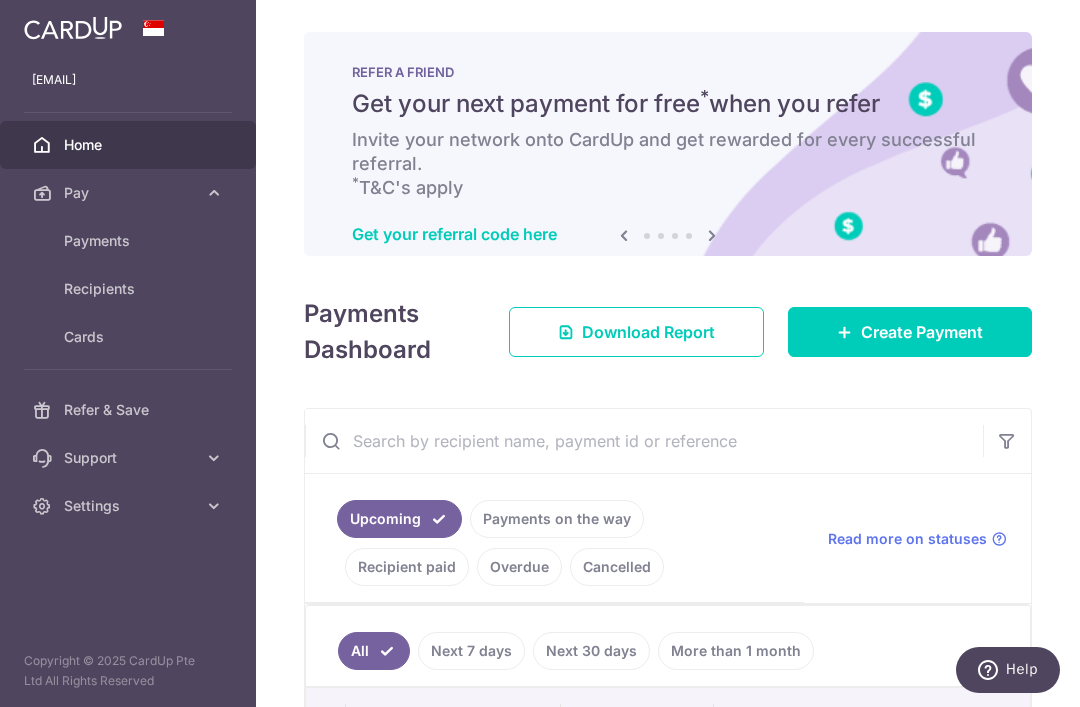 click on "Payments" at bounding box center [130, 241] 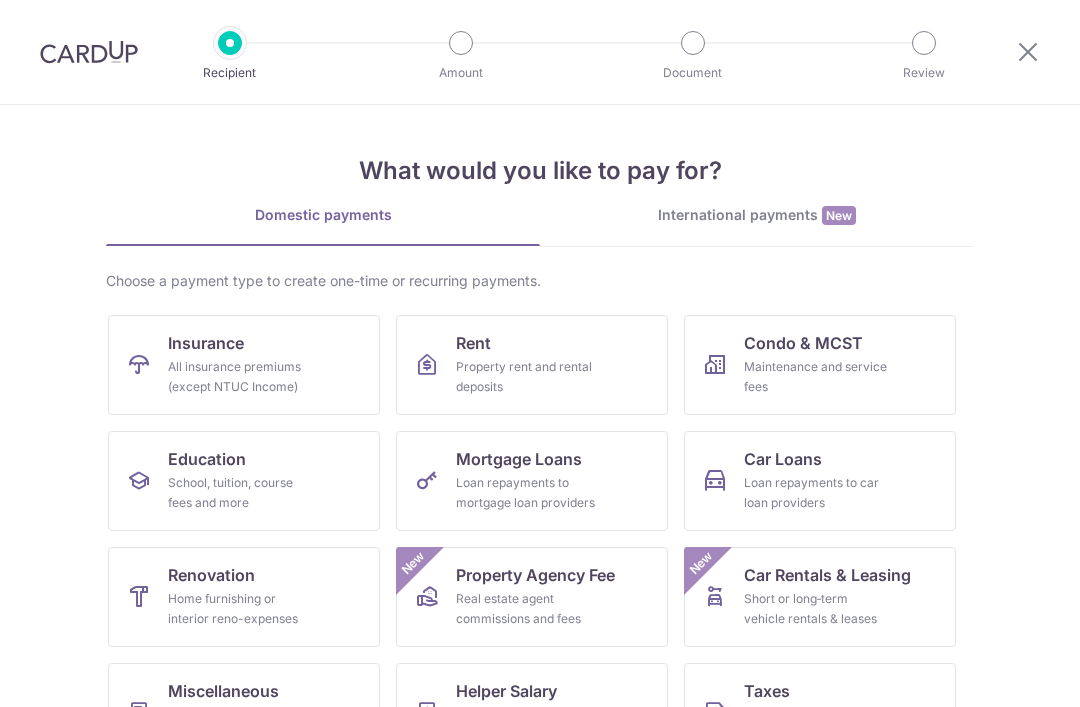 scroll, scrollTop: 0, scrollLeft: 0, axis: both 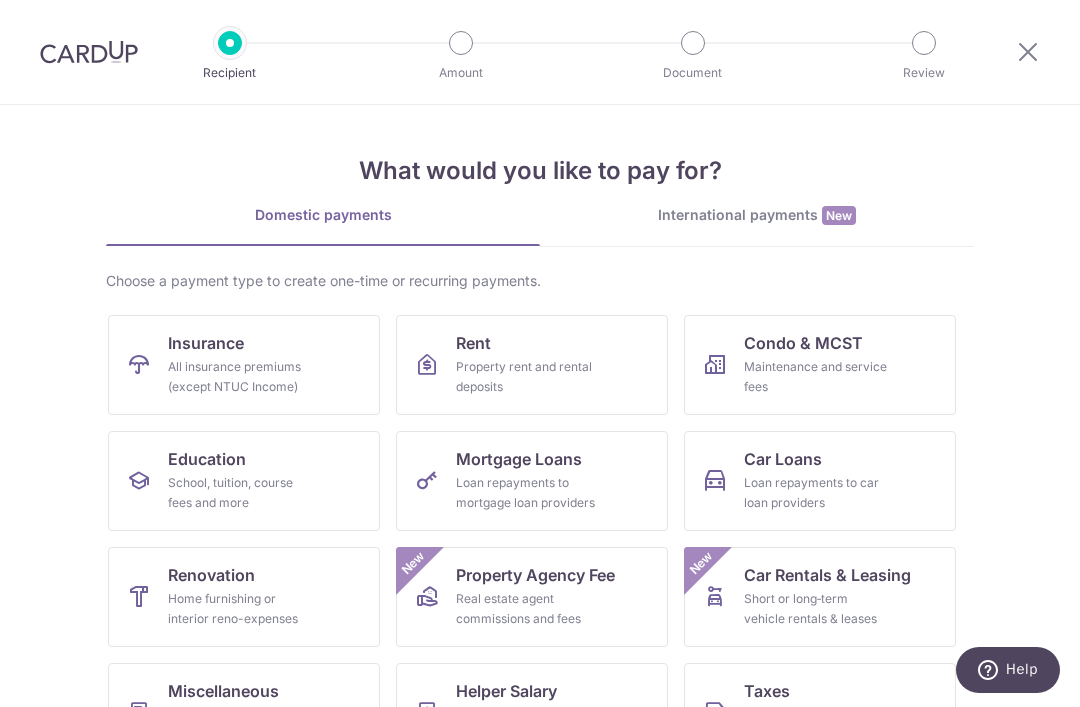 click on "All insurance premiums (except NTUC Income)" at bounding box center (240, 377) 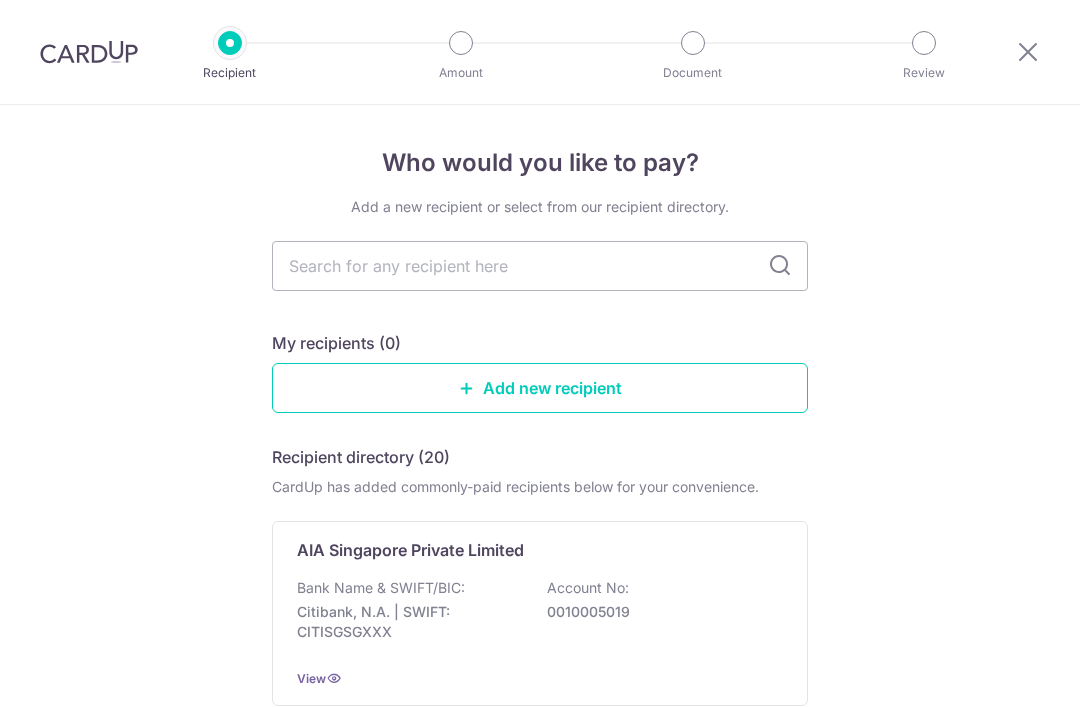 scroll, scrollTop: 0, scrollLeft: 0, axis: both 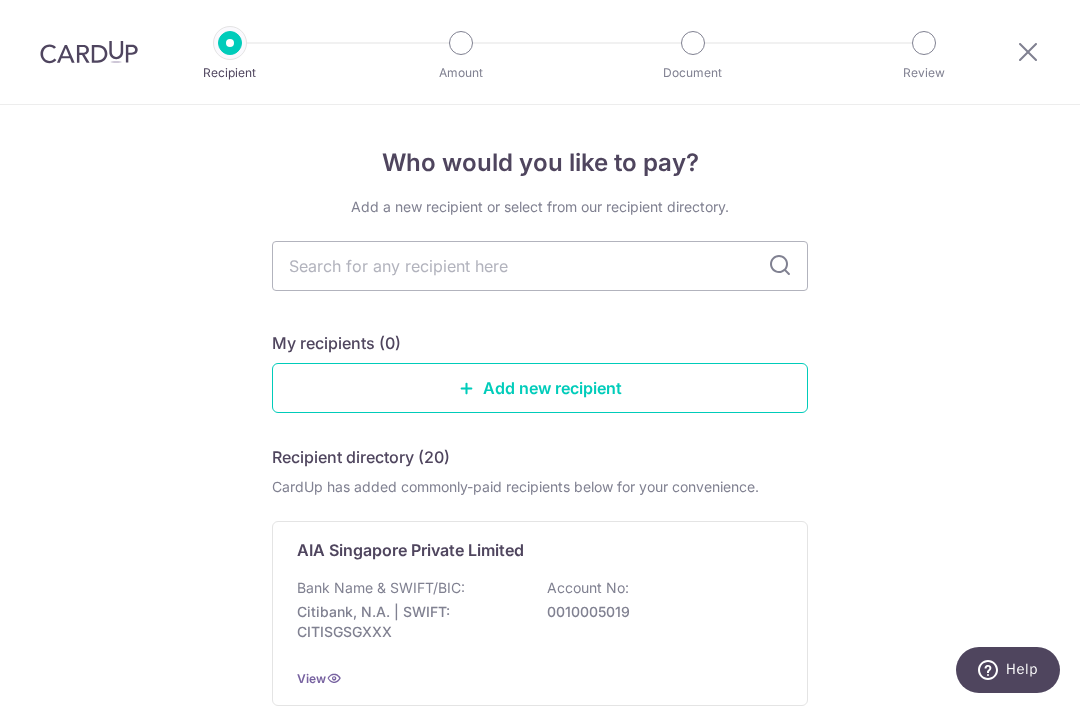 click at bounding box center (540, 266) 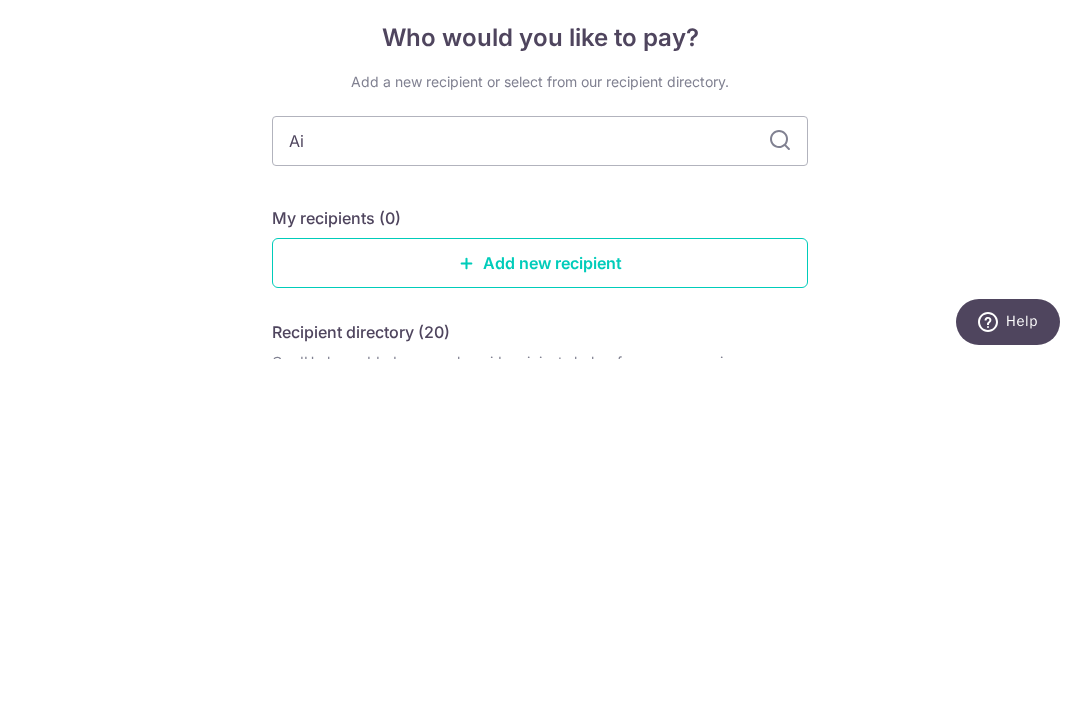 type on "Aia" 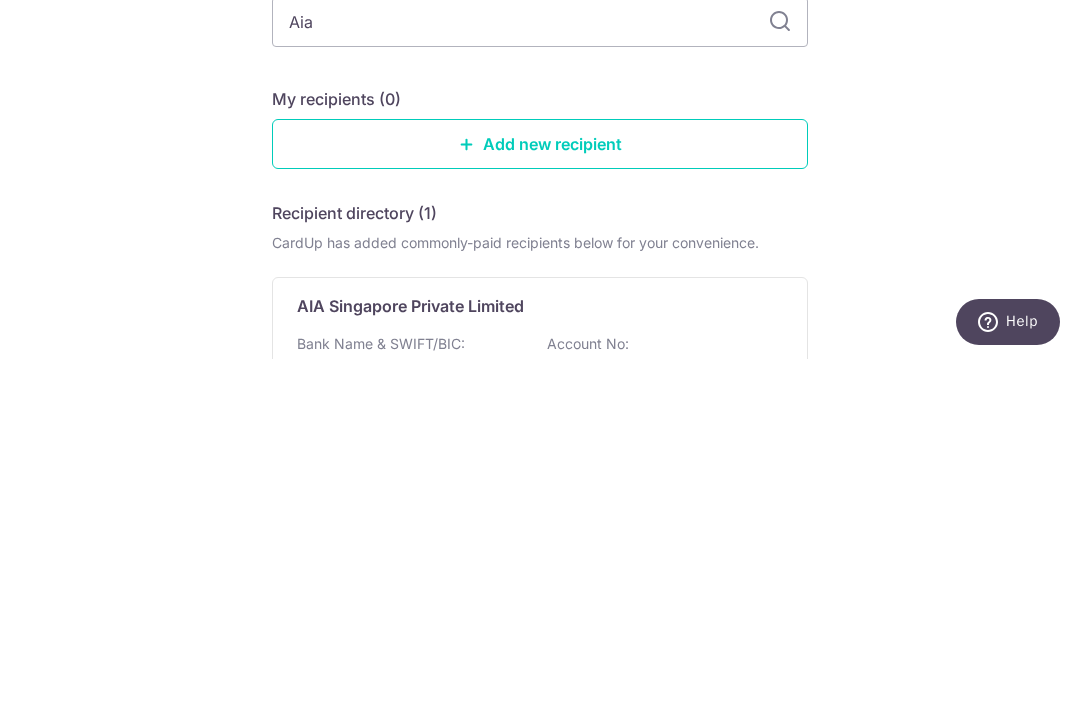 scroll, scrollTop: 64, scrollLeft: 0, axis: vertical 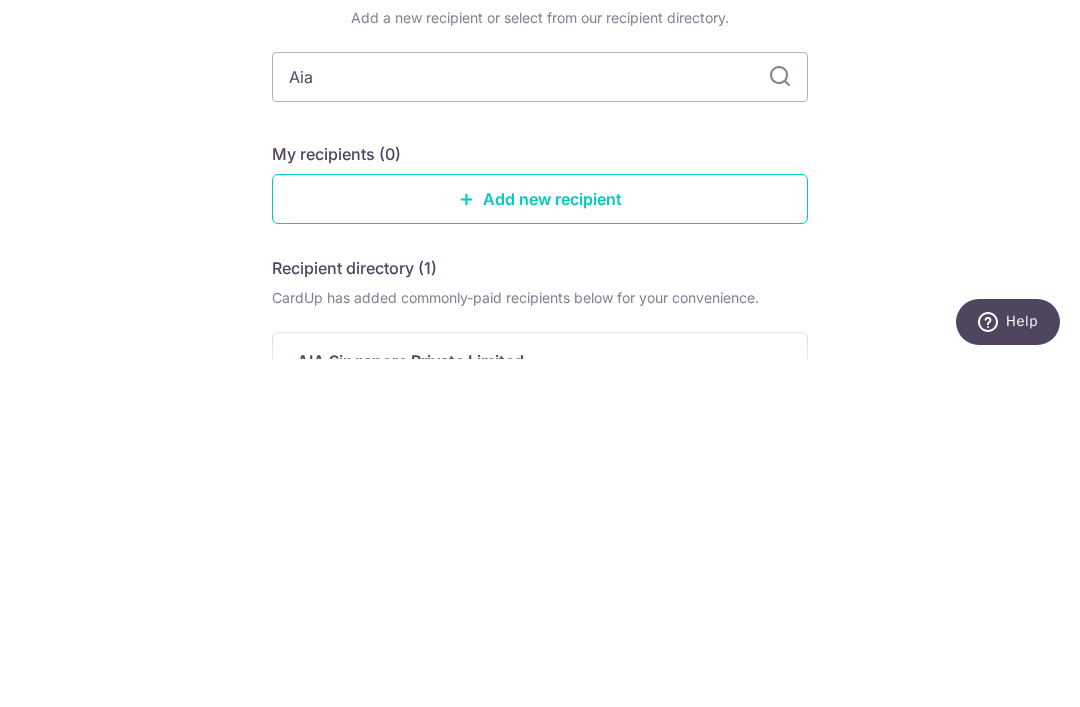 click on "Aia" at bounding box center (540, 425) 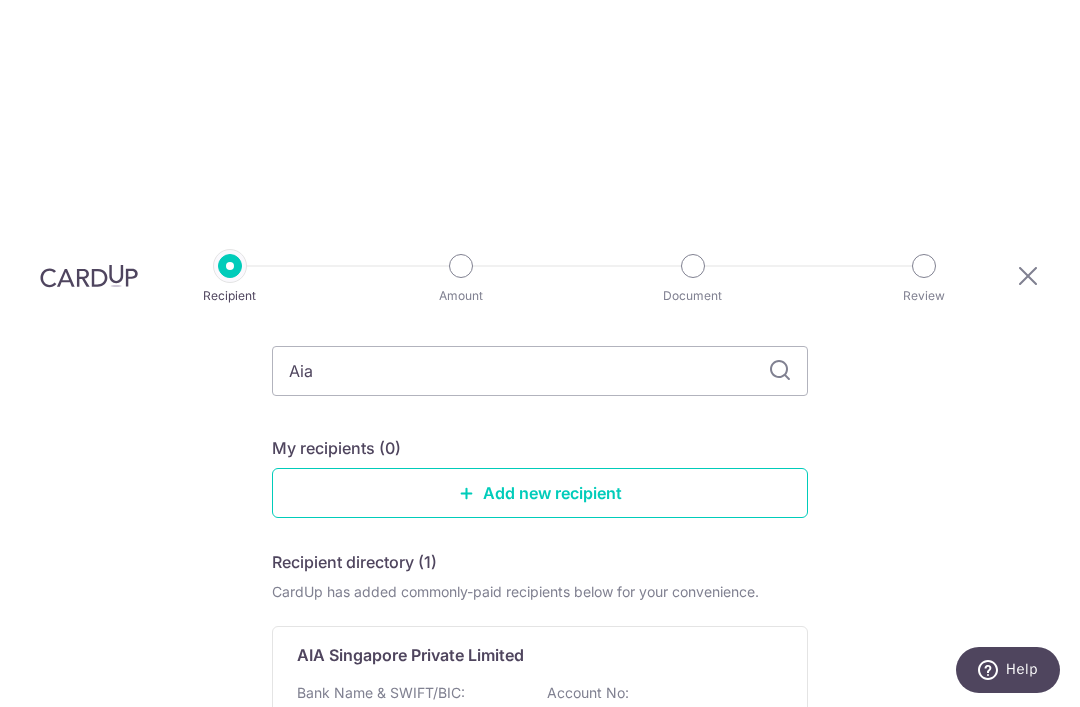 scroll, scrollTop: 117, scrollLeft: 0, axis: vertical 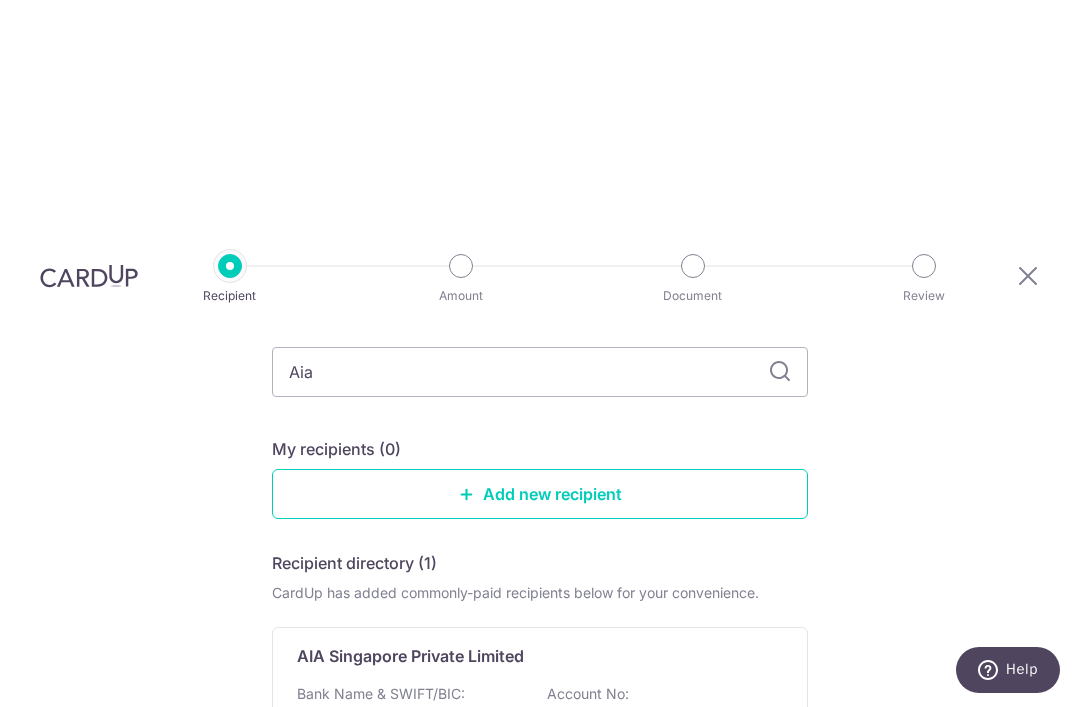 click on "AIA Singapore Private Limited
Bank Name & SWIFT/BIC:
Citibank, N.A. | SWIFT: CITISGSGXXX
Account No:
0010005019
View" at bounding box center [540, 719] 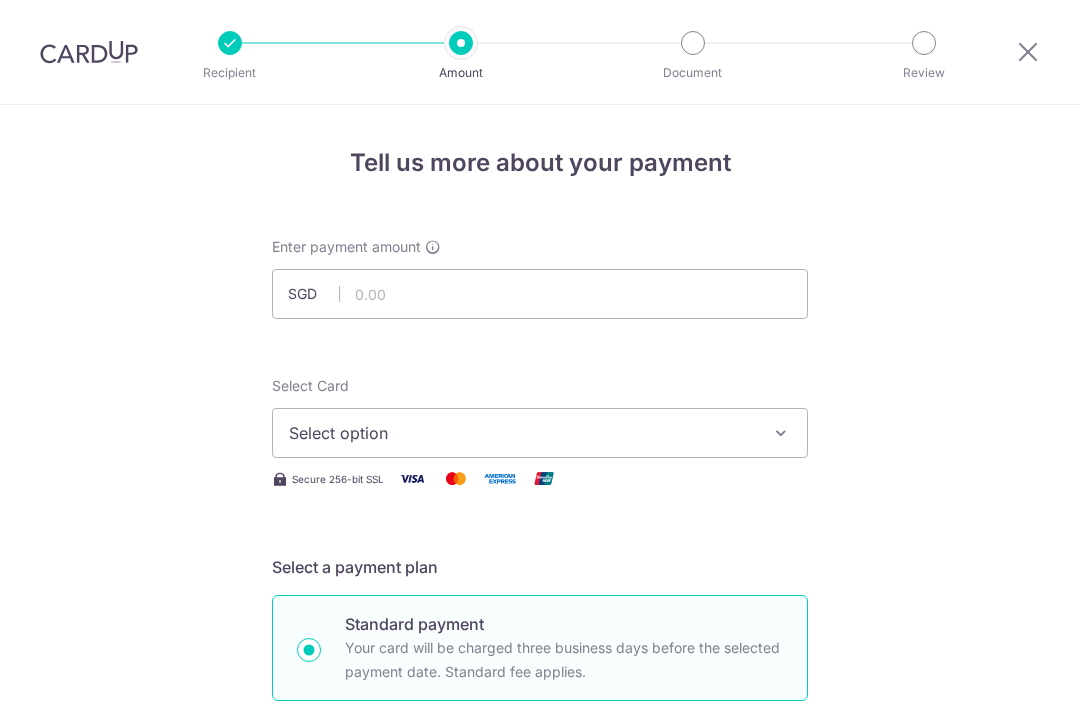 scroll, scrollTop: 0, scrollLeft: 0, axis: both 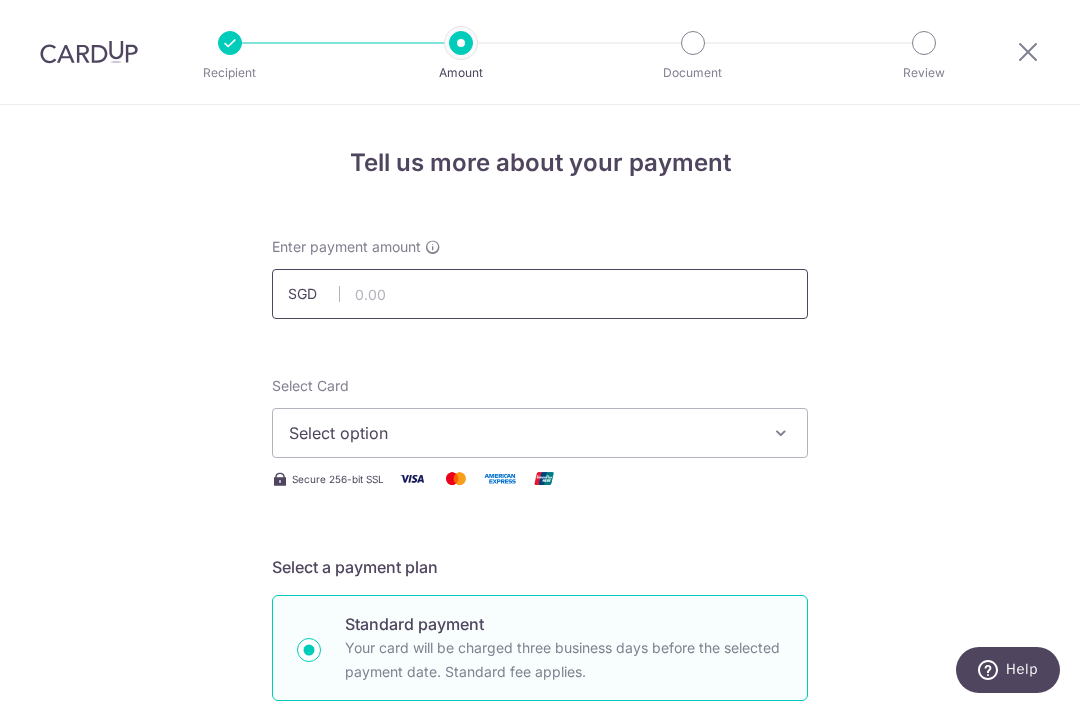 click at bounding box center [540, 294] 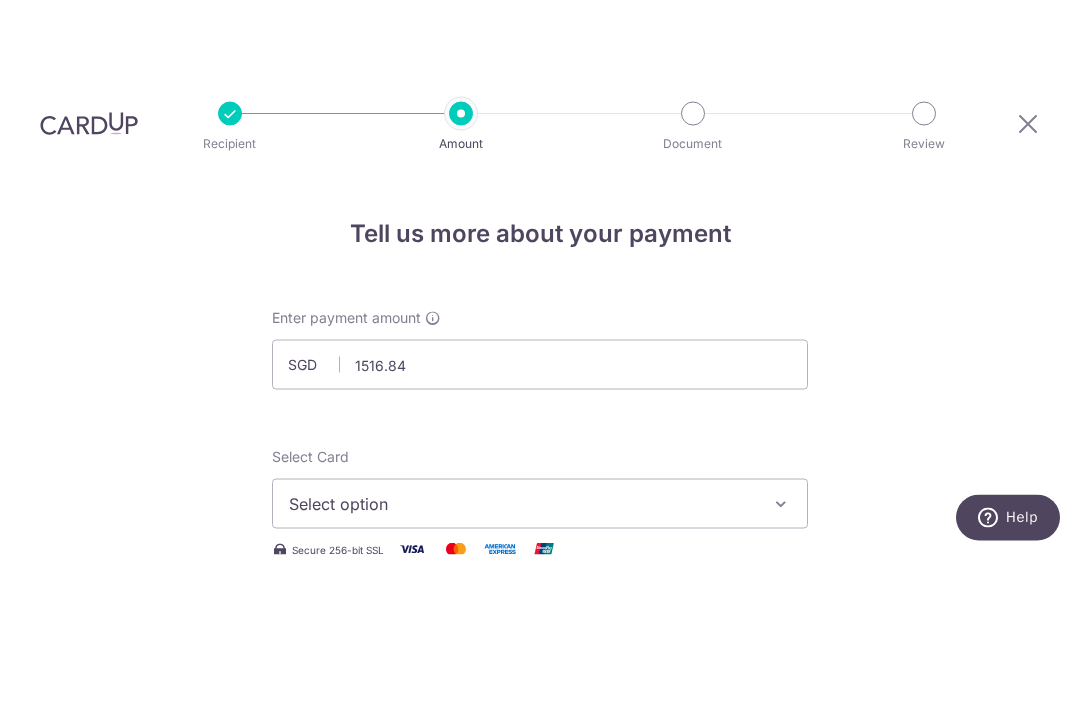 click on "Tell us more about your payment
Enter payment amount
SGD
1516.84
Select Card
Select option
Add credit card
Your Cards
**** 7710
**** 7927
Secure 256-bit SSL
Text
New card details
Card" at bounding box center (540, 1232) 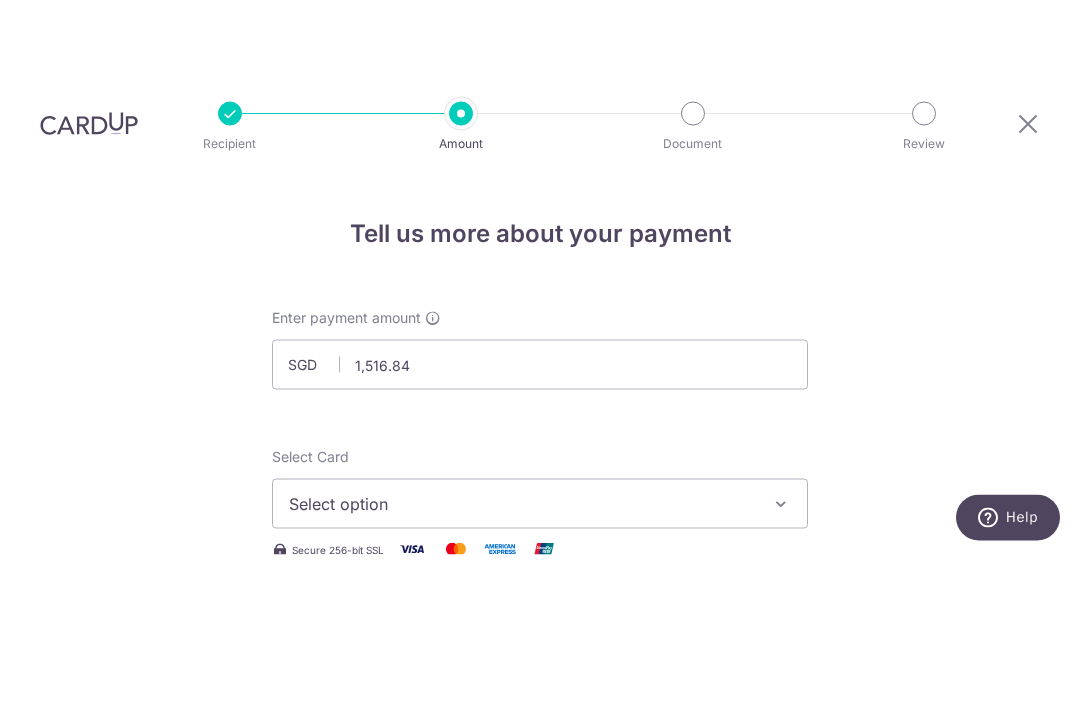 scroll, scrollTop: 64, scrollLeft: 0, axis: vertical 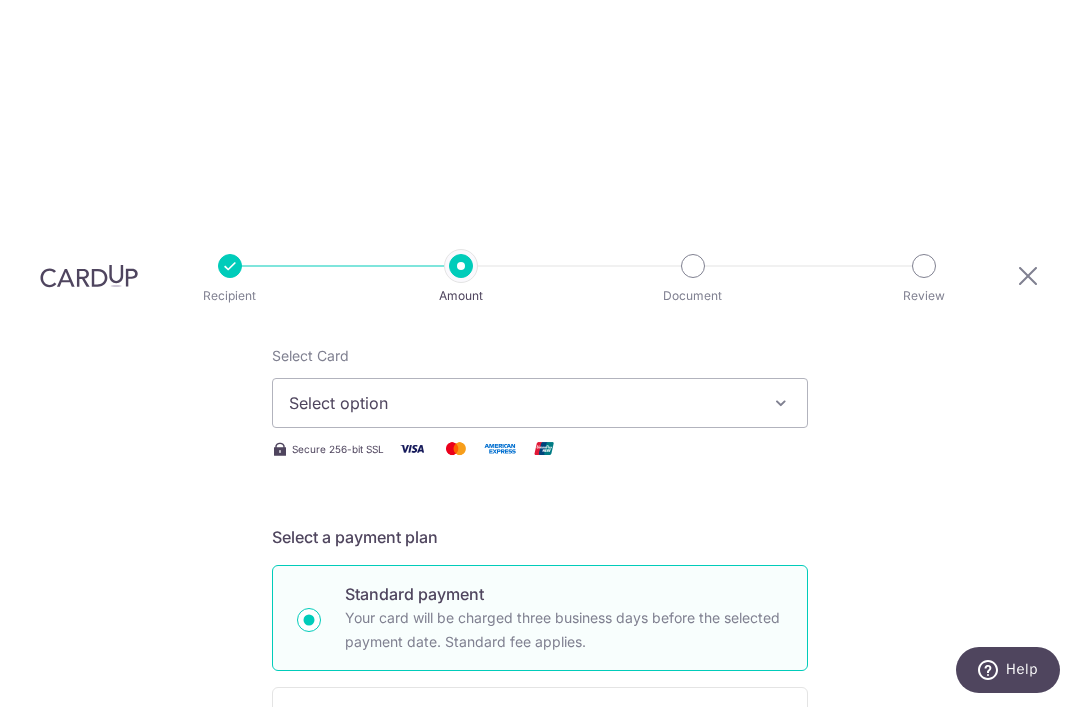 click at bounding box center (781, 403) 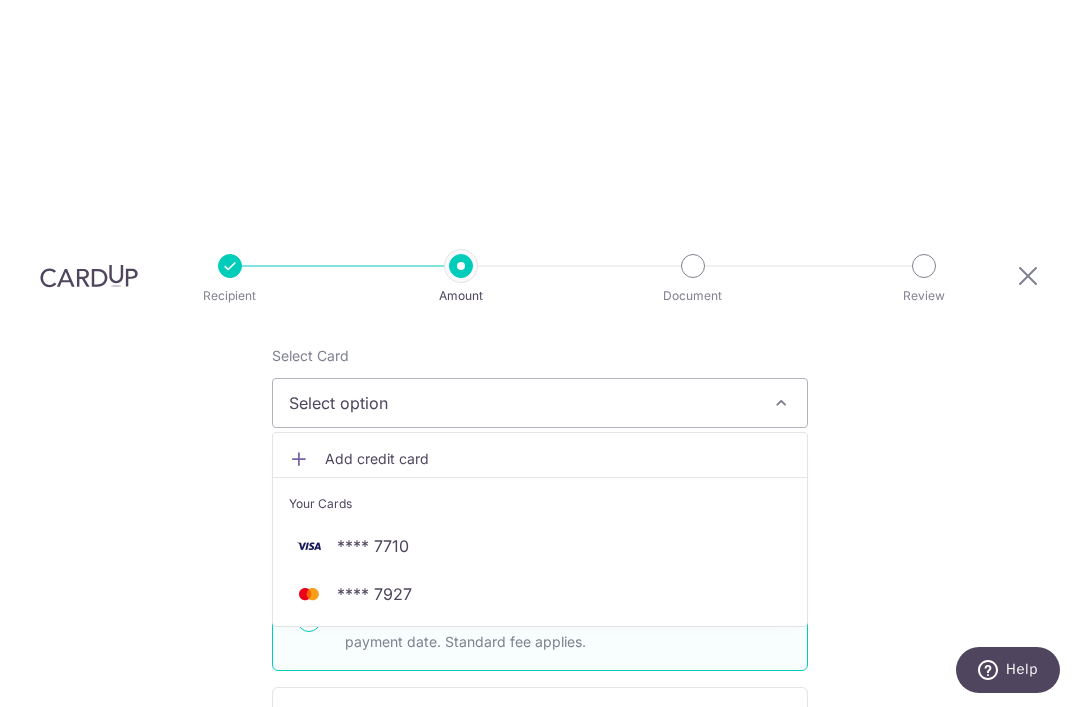 click on "**** 7710" at bounding box center [373, 546] 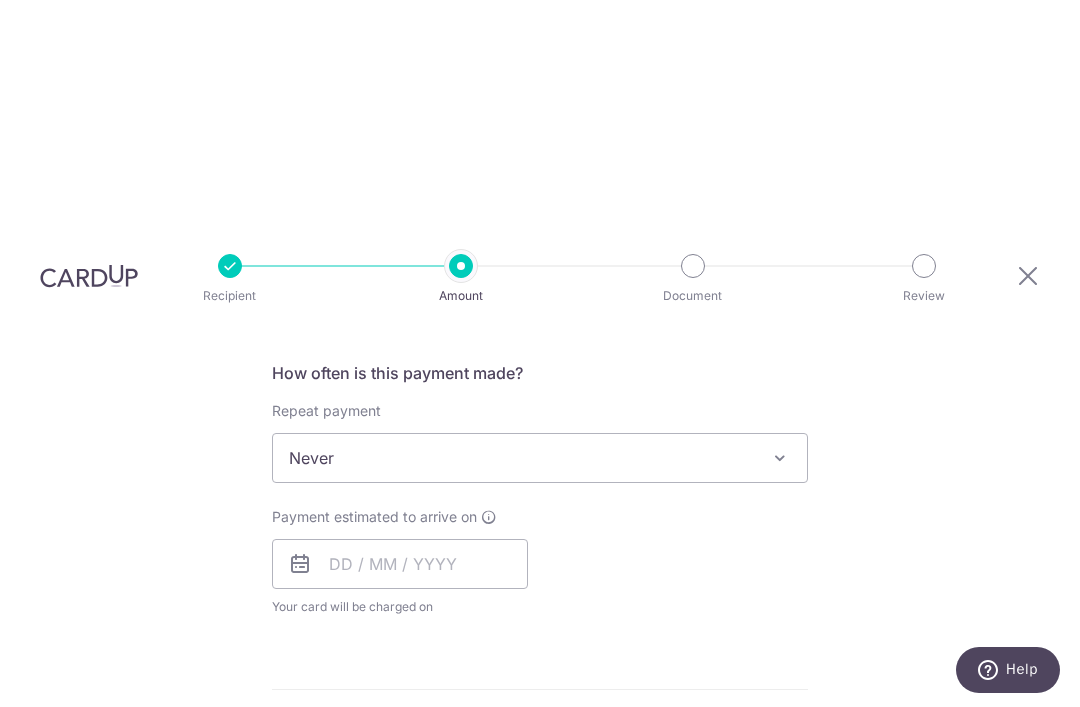 scroll, scrollTop: 743, scrollLeft: 0, axis: vertical 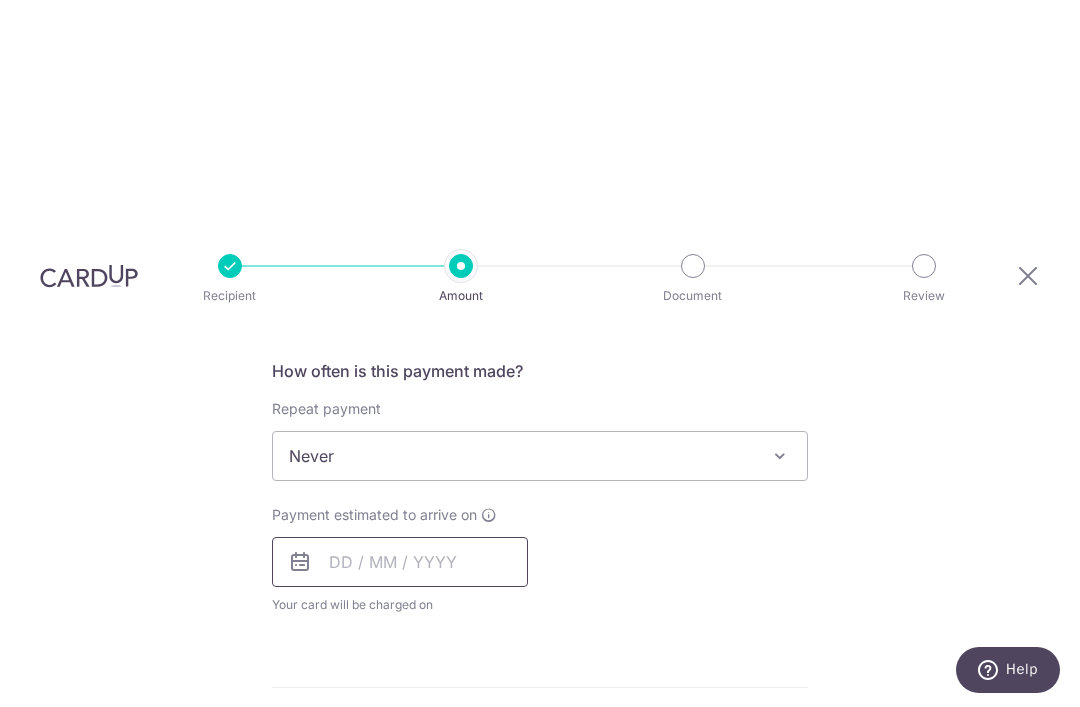 click at bounding box center (400, 562) 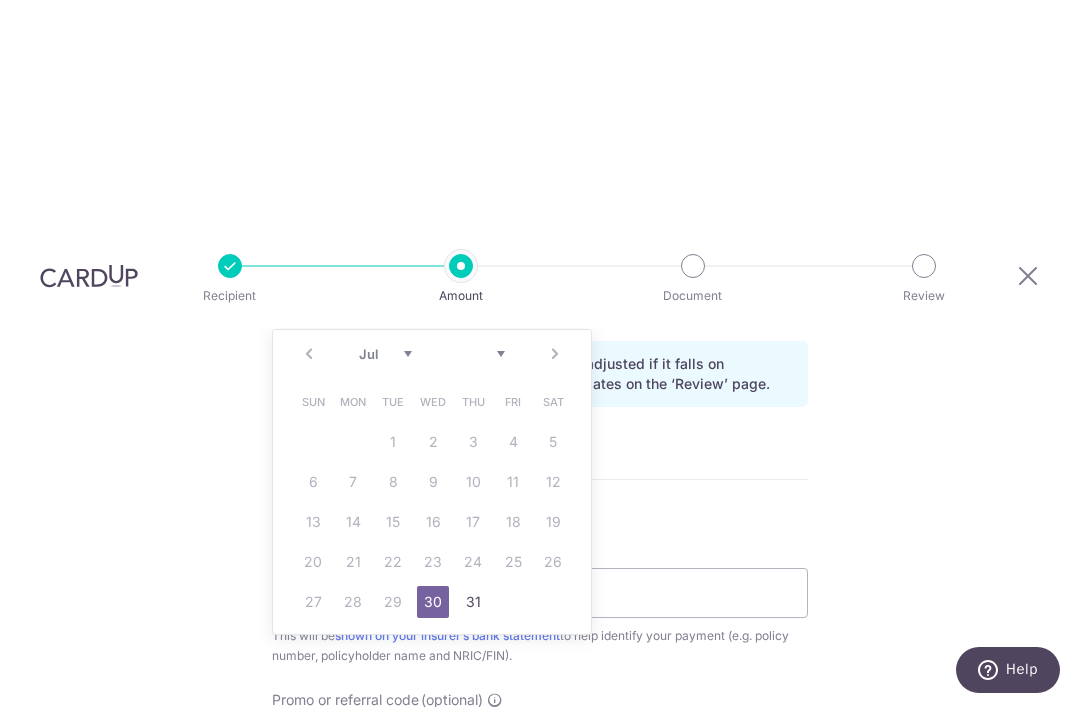 scroll, scrollTop: 1011, scrollLeft: 0, axis: vertical 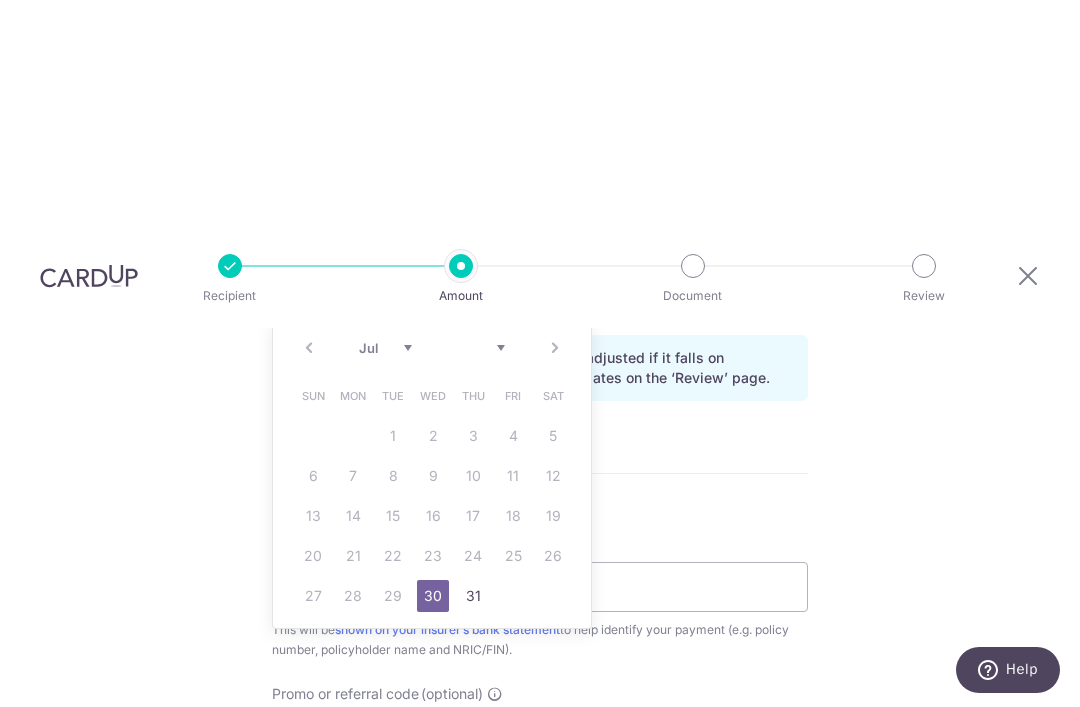 click on "Prev Next Jul Aug Sep Oct Nov Dec" at bounding box center (432, 348) 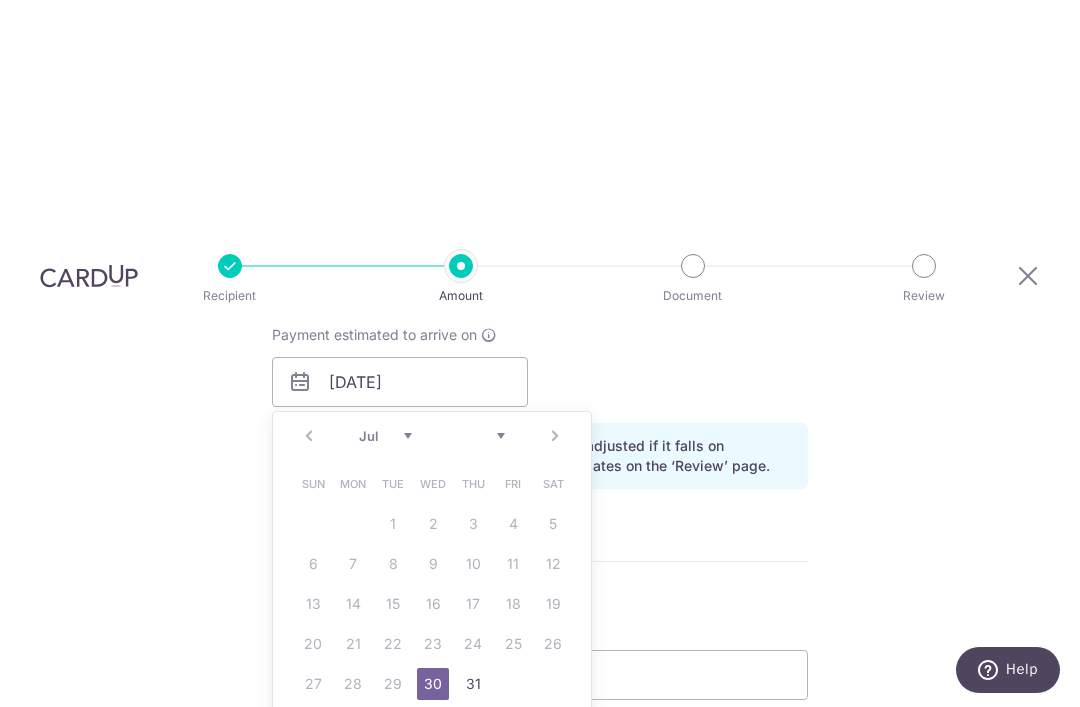 scroll, scrollTop: 912, scrollLeft: 0, axis: vertical 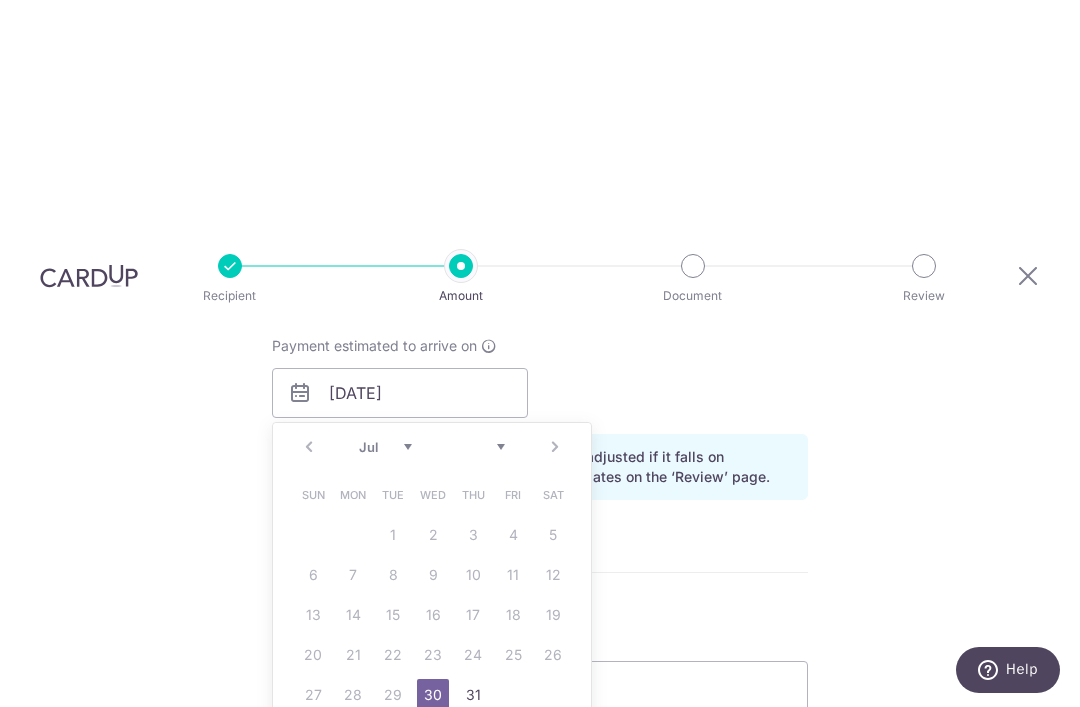 click on "Prev Next Jul Aug Sep Oct Nov Dec" at bounding box center [432, 447] 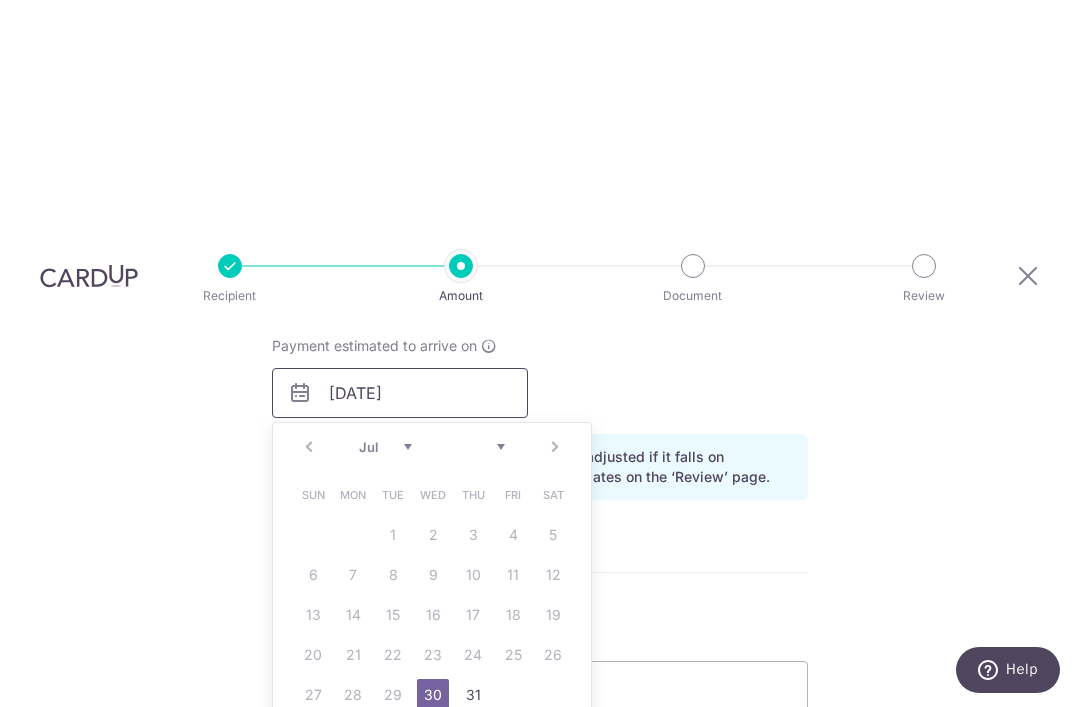 click on "0109200" at bounding box center [400, 393] 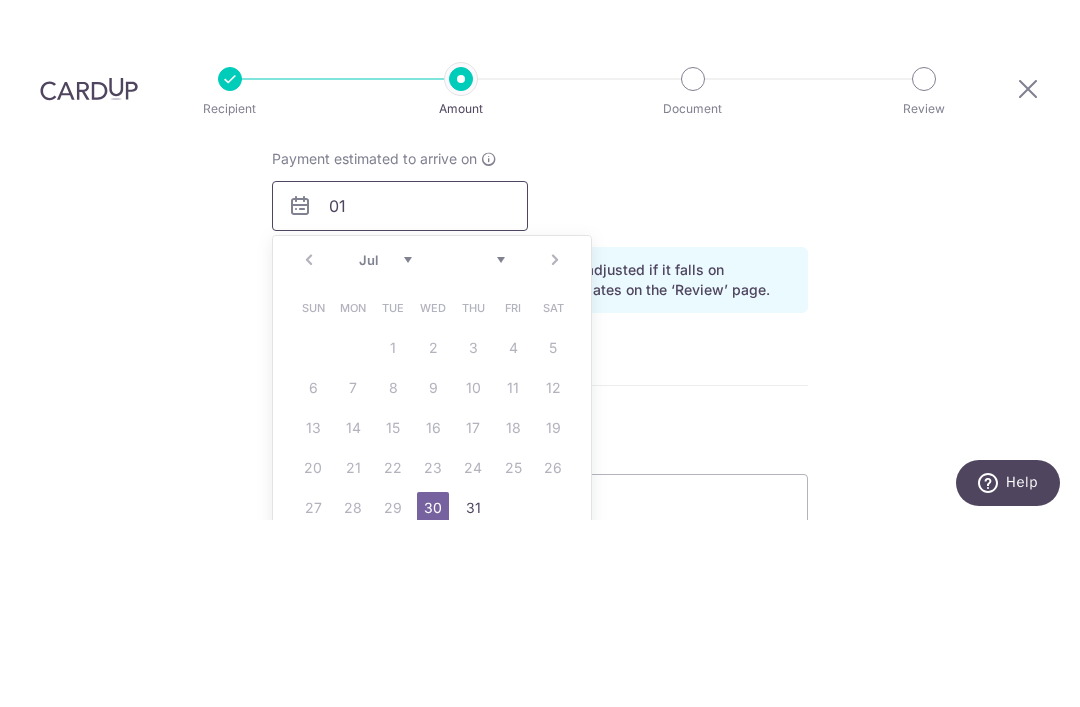 type on "0" 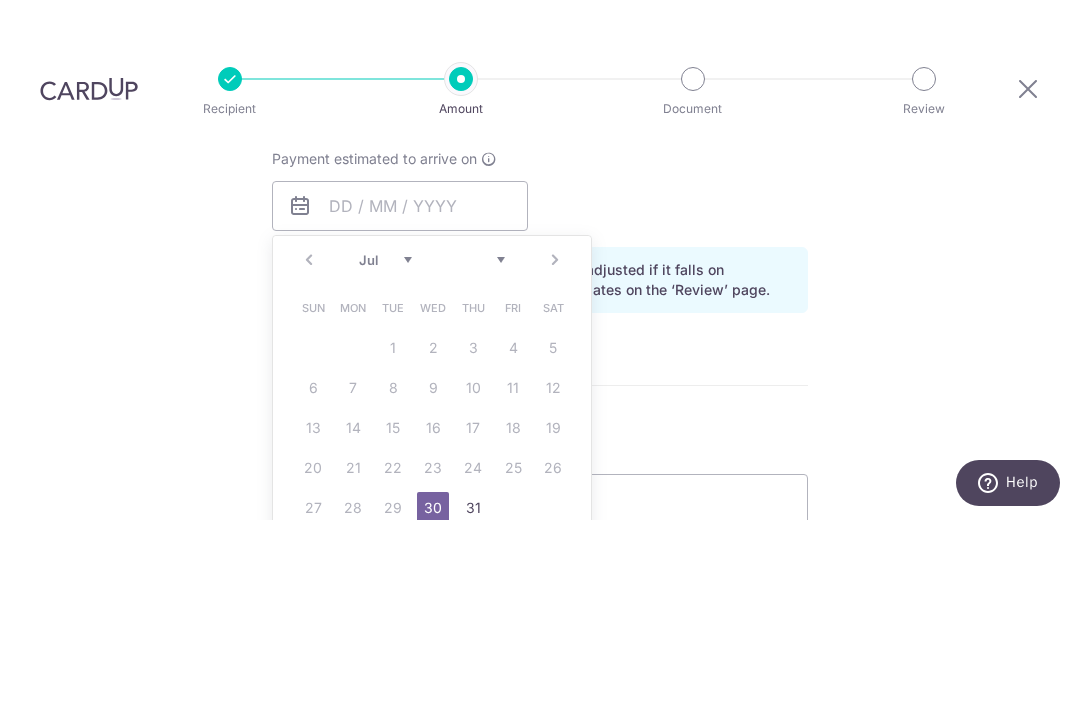 click on "Tell us more about your payment
Enter payment amount
SGD
1,516.84
1516.84
Select Card
**** 7710
Add credit card
Your Cards
**** 7710
**** 7927
Secure 256-bit SSL
Text
New card details
Card
Secure 256-bit SSL" at bounding box center (540, 347) 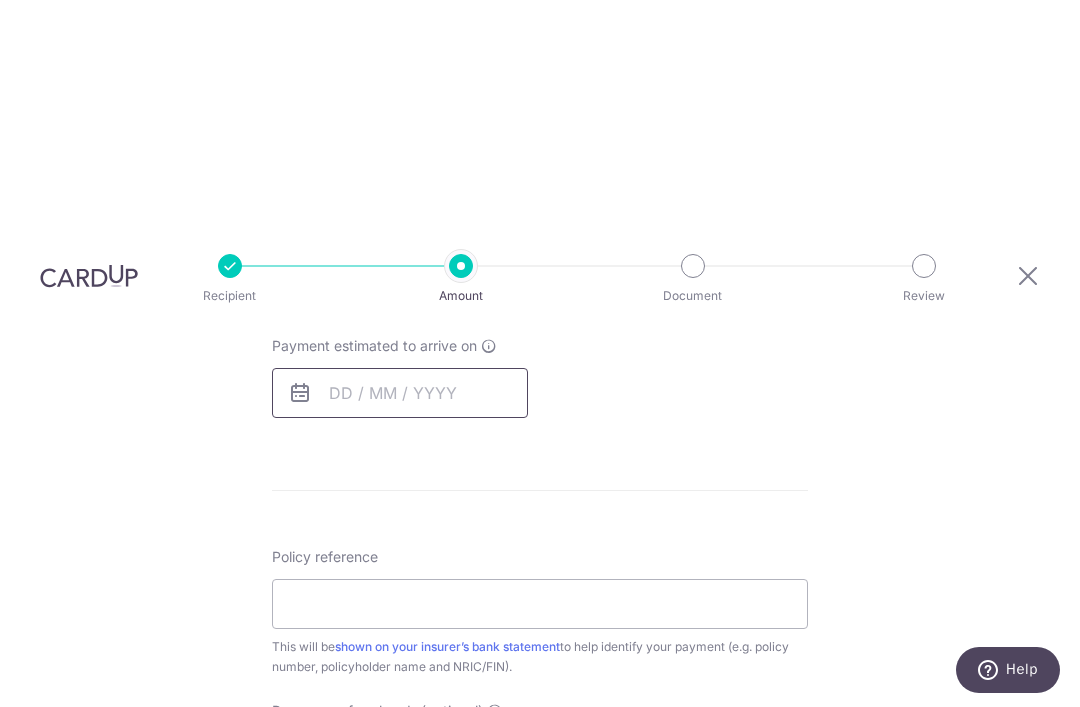 click at bounding box center (400, 393) 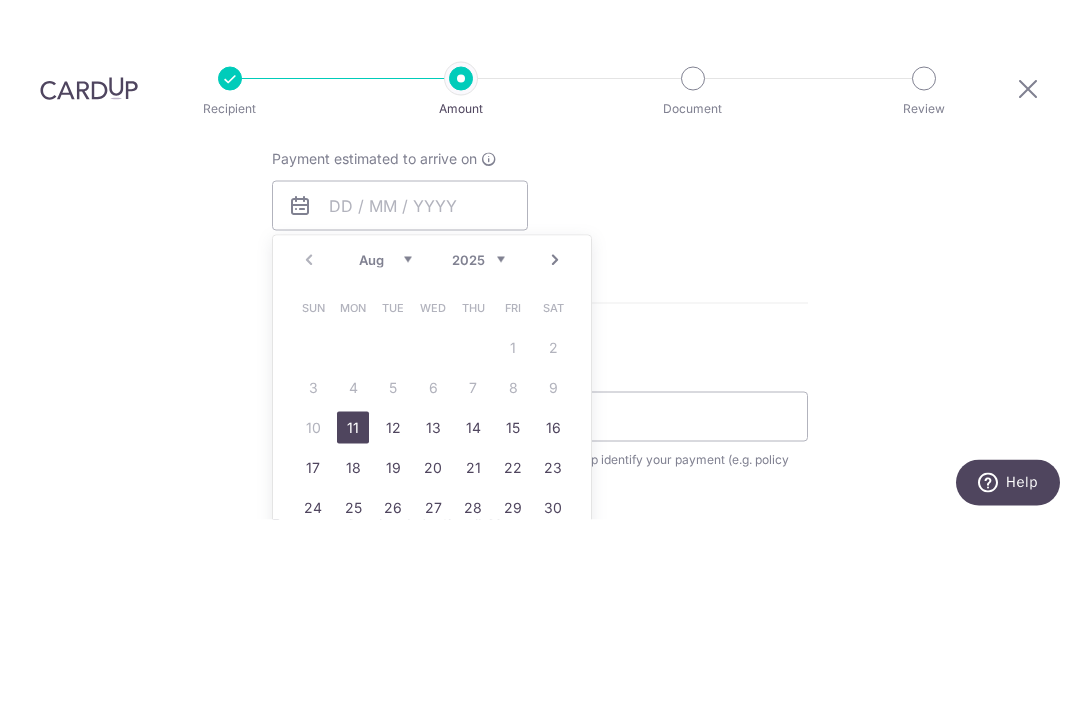 click on "Aug Sep Oct Nov Dec" at bounding box center [385, 447] 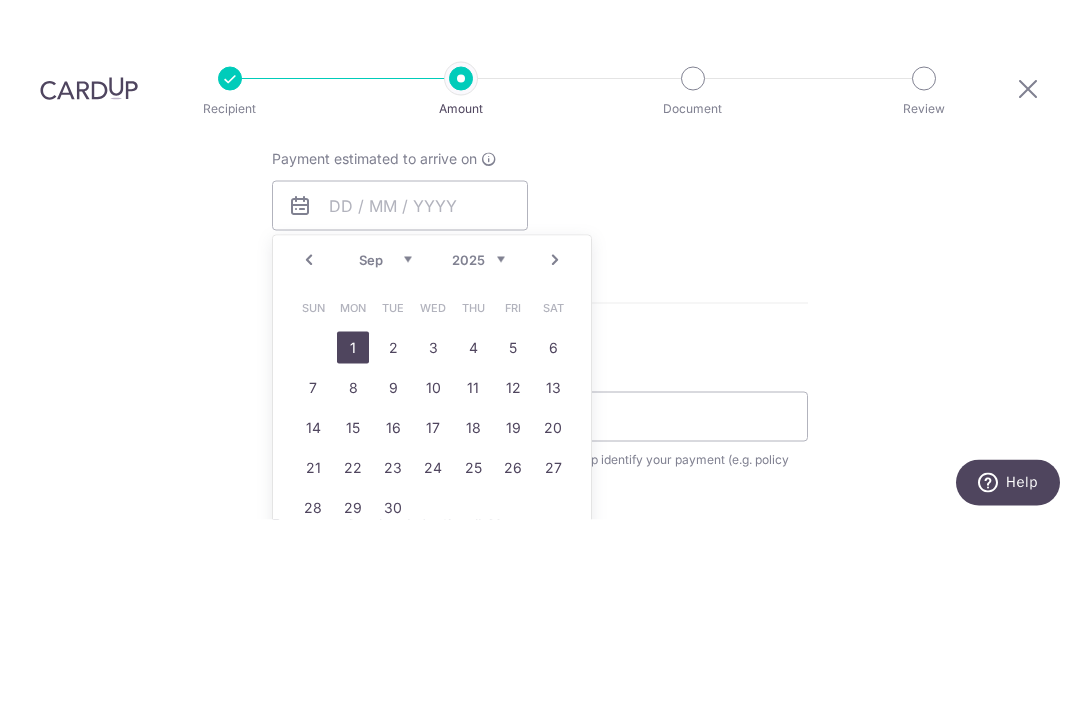 click on "1" at bounding box center [353, 535] 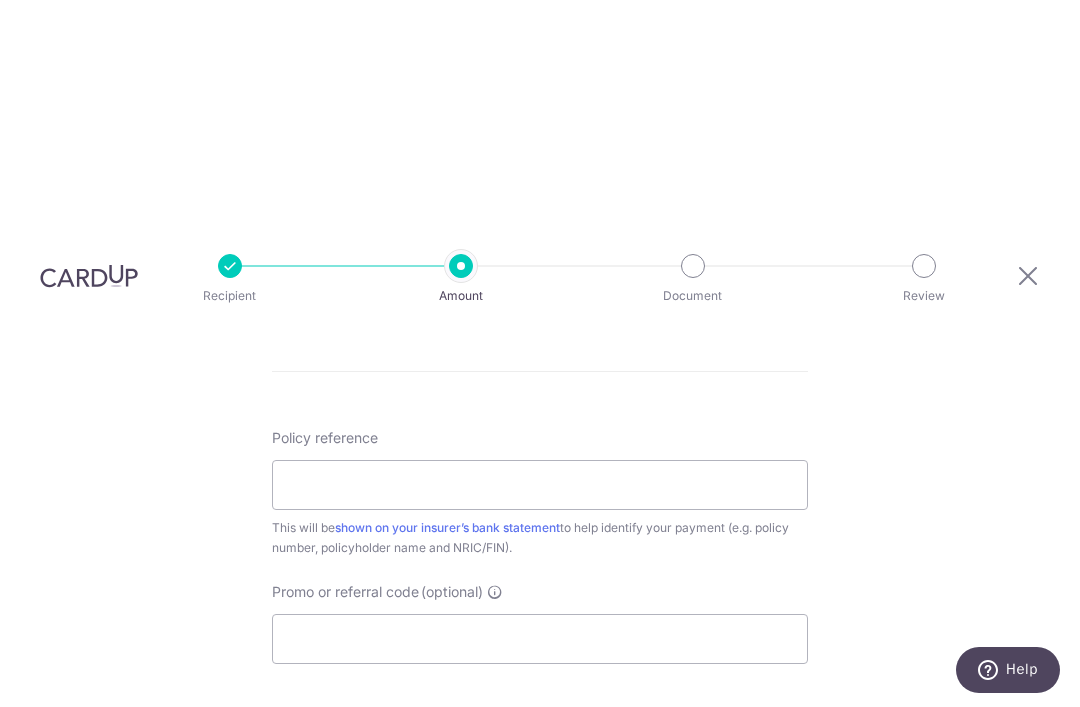 scroll, scrollTop: 1142, scrollLeft: 0, axis: vertical 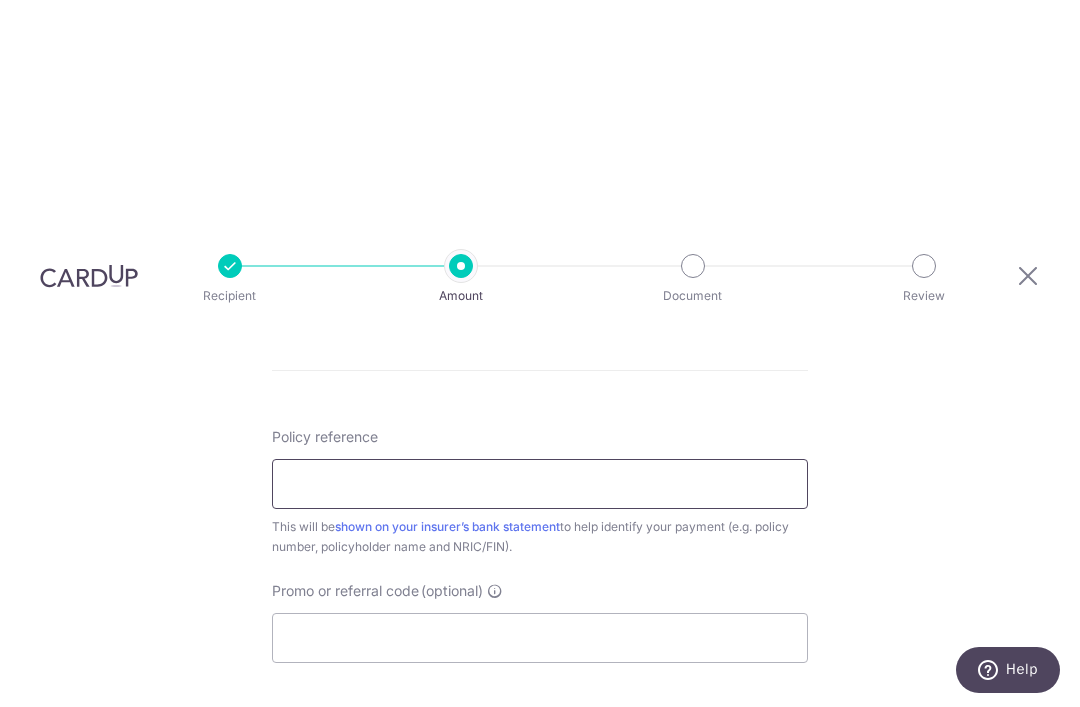click on "Policy reference" at bounding box center [540, 484] 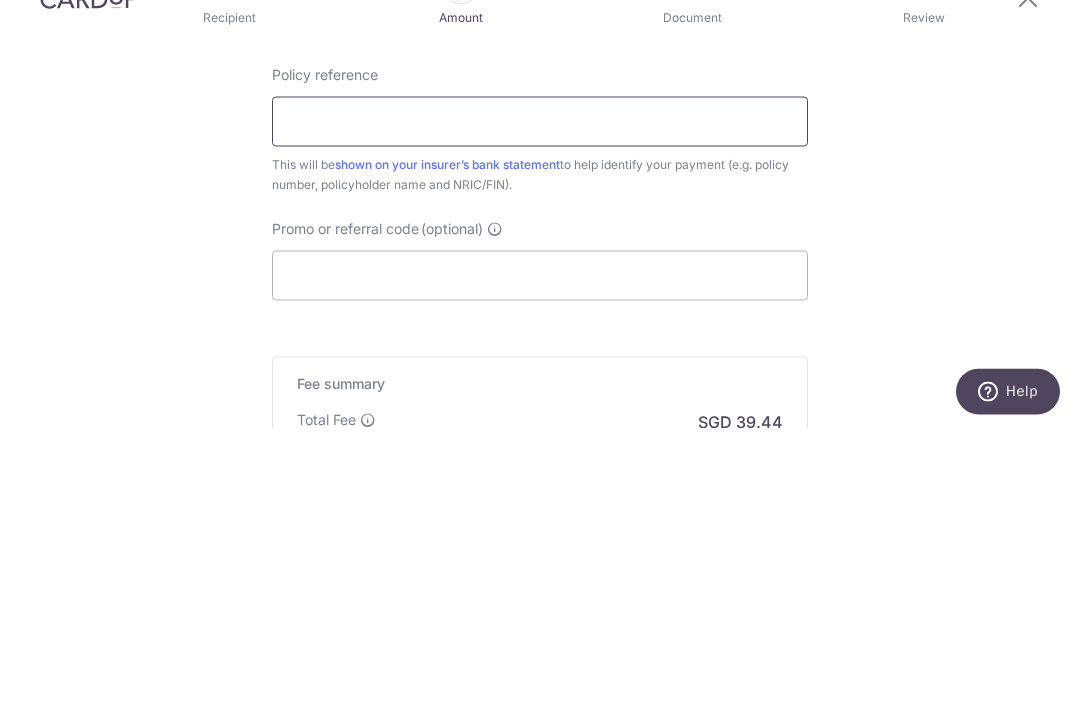 scroll, scrollTop: 1232, scrollLeft: 0, axis: vertical 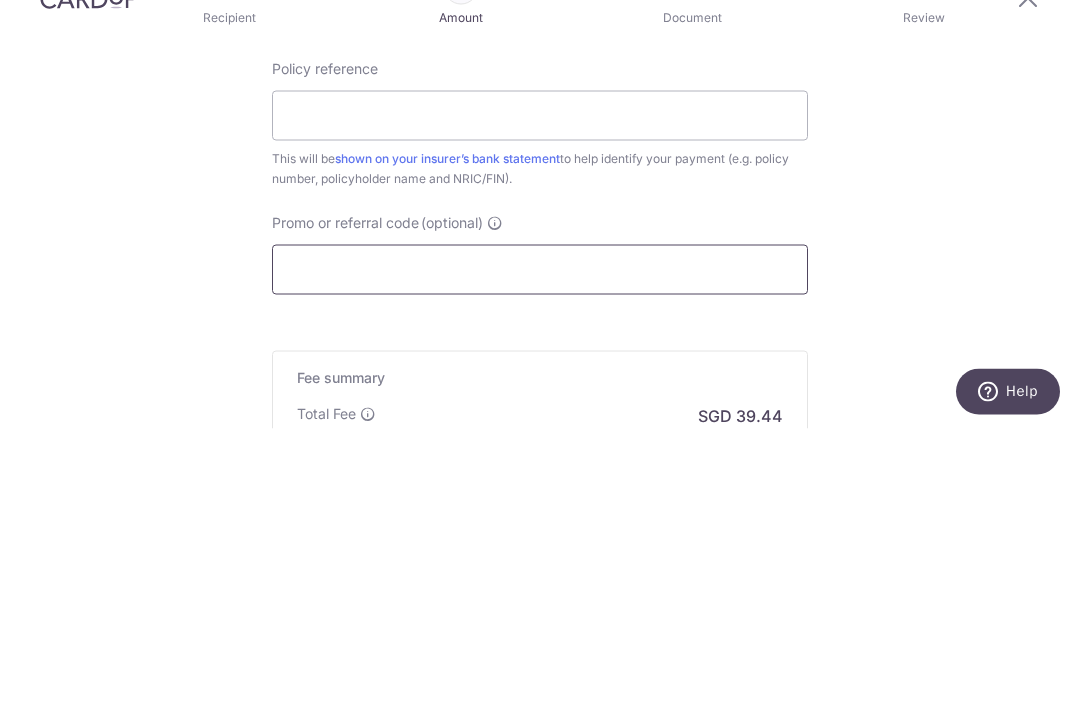 click on "Promo or referral code
(optional)" at bounding box center (540, 548) 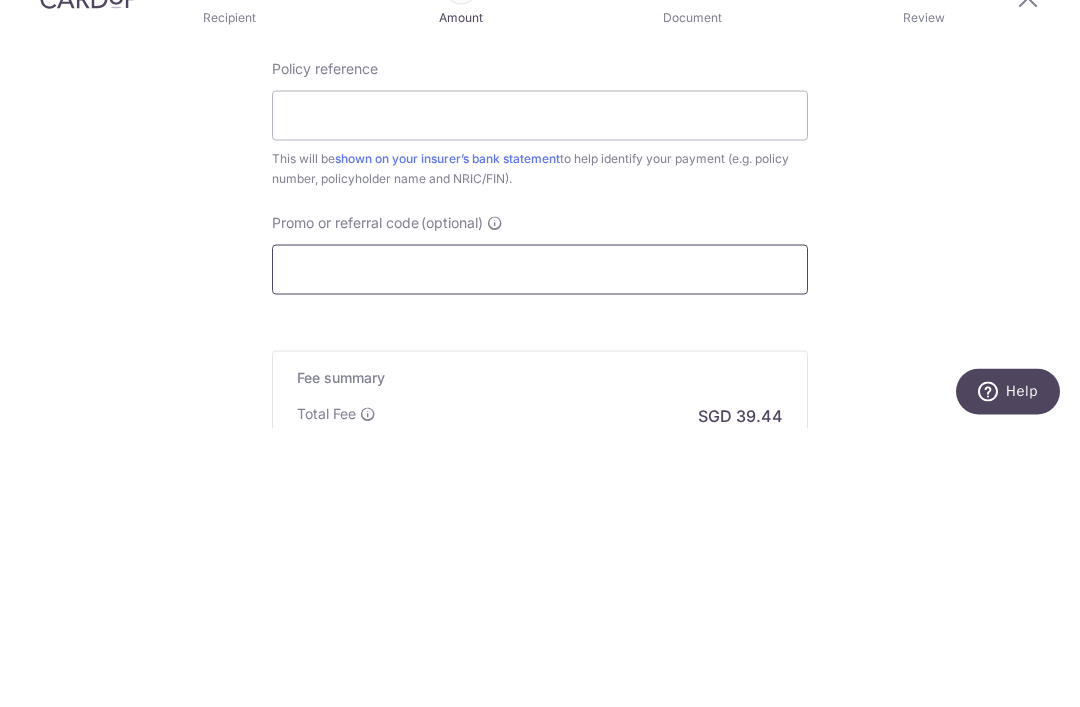 paste on "OCBC195" 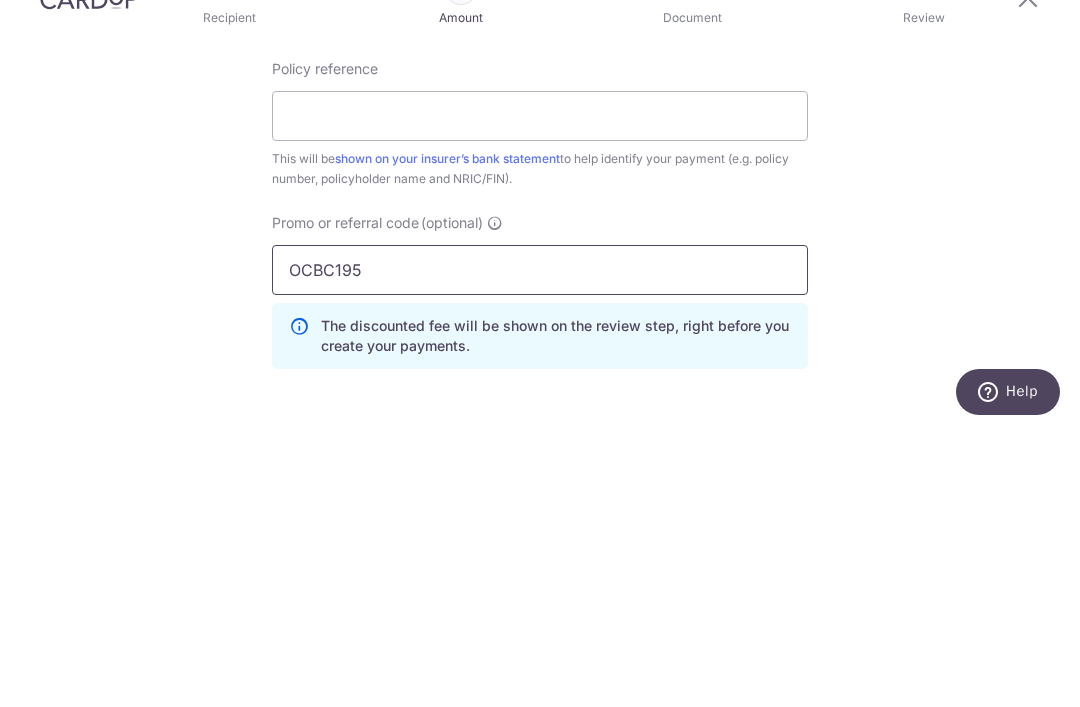 type on "OCBC195" 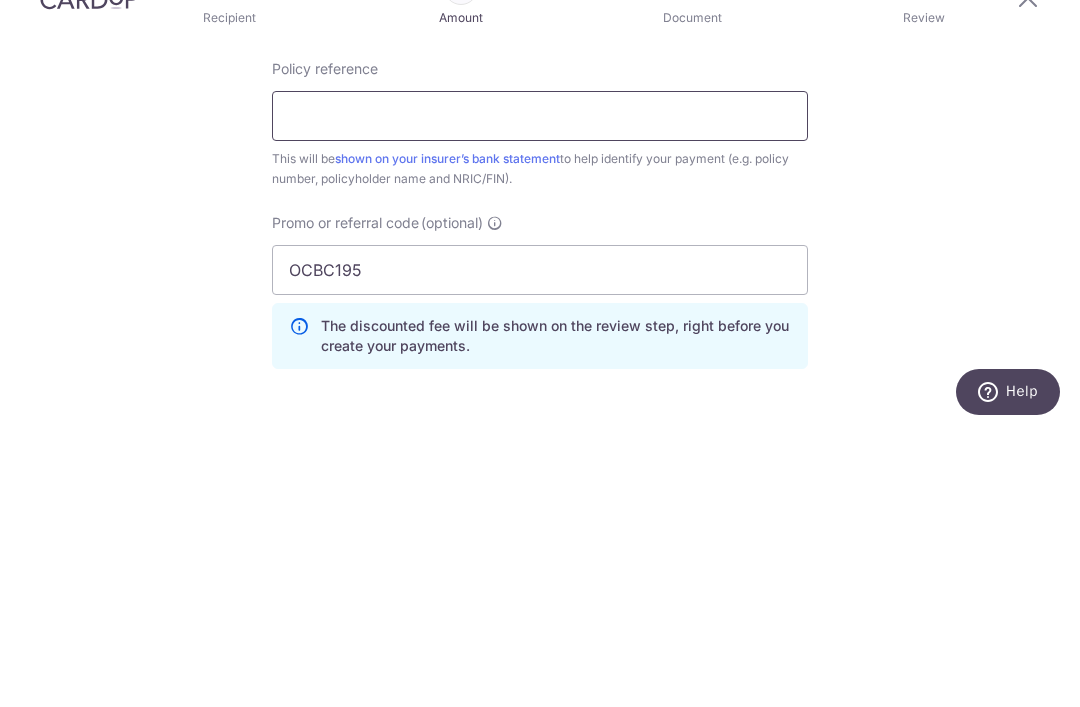 click on "Policy reference" at bounding box center [540, 394] 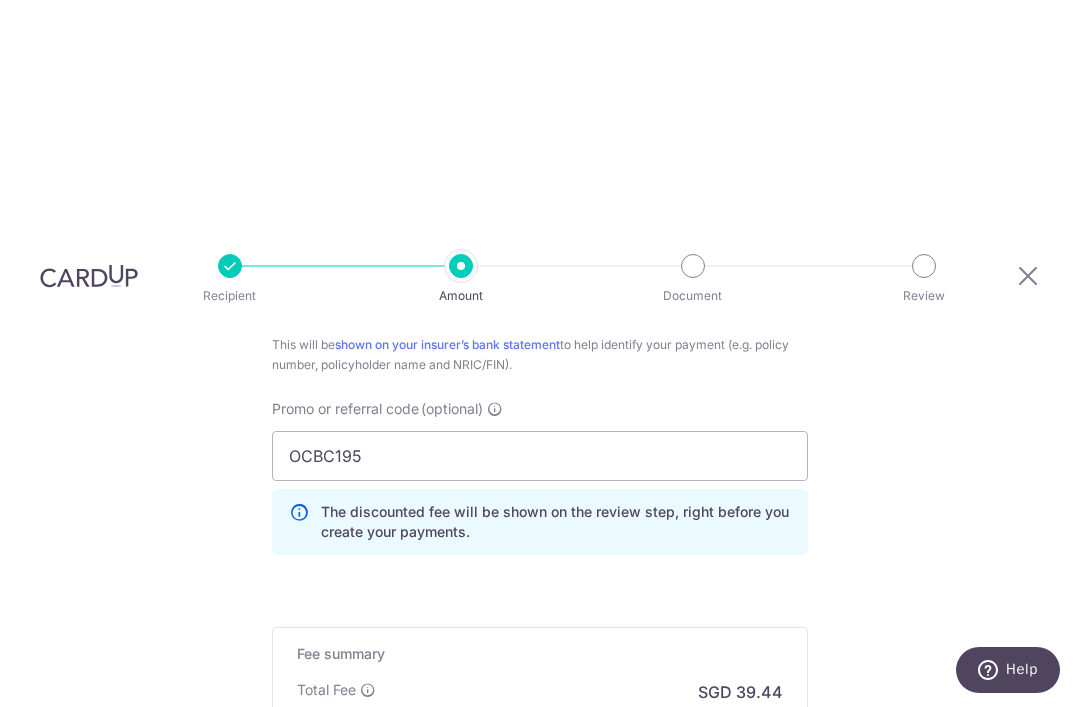 scroll, scrollTop: 1323, scrollLeft: 0, axis: vertical 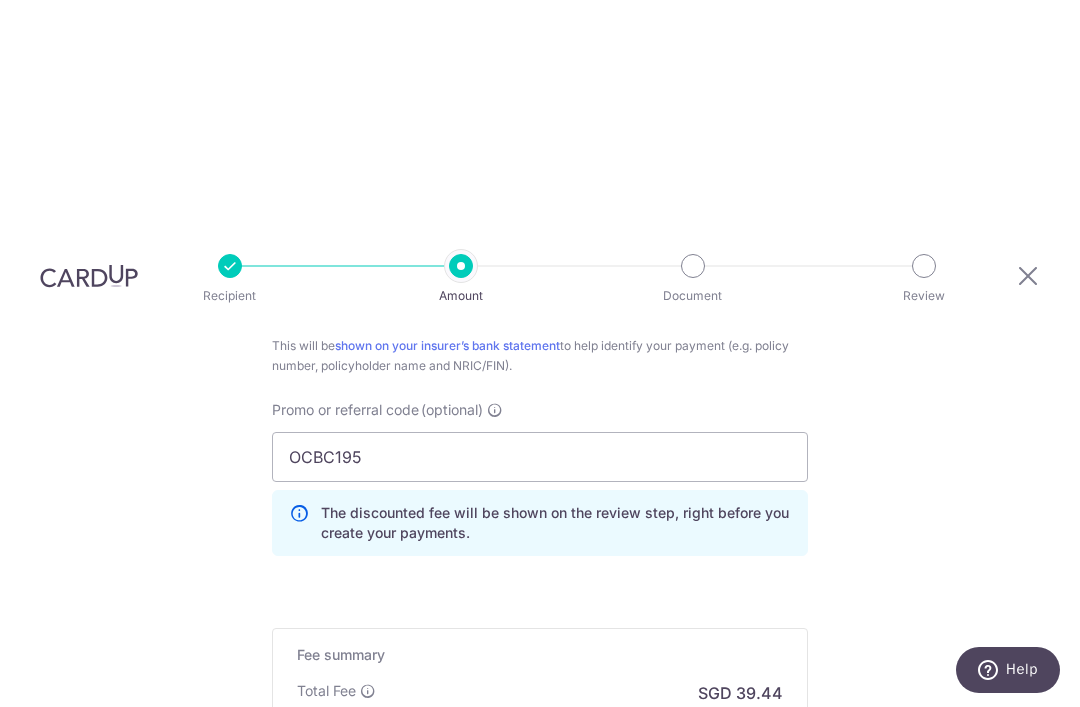 type on "[DOCUMENT_ID]" 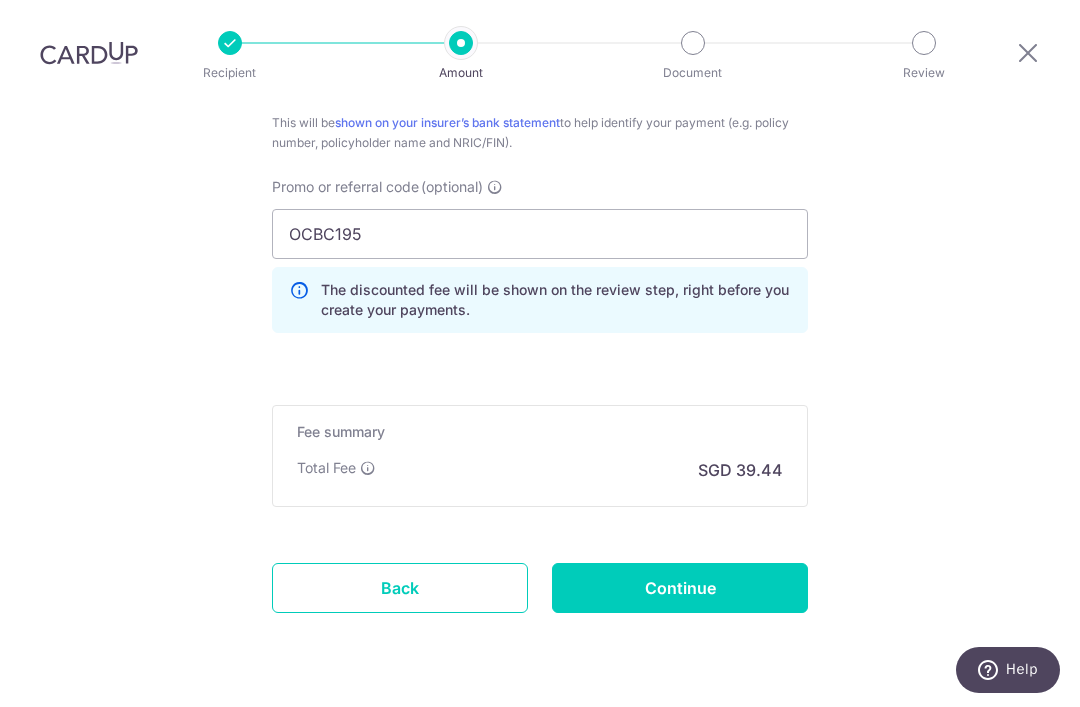 click on "Continue" at bounding box center (680, 588) 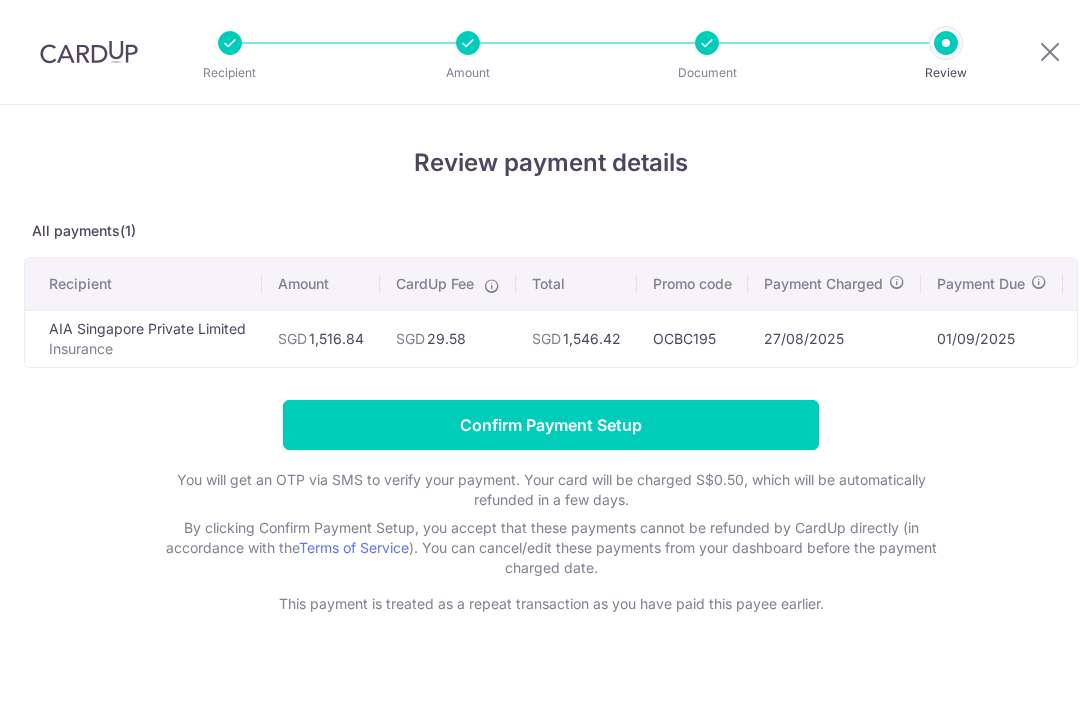 scroll, scrollTop: 0, scrollLeft: 0, axis: both 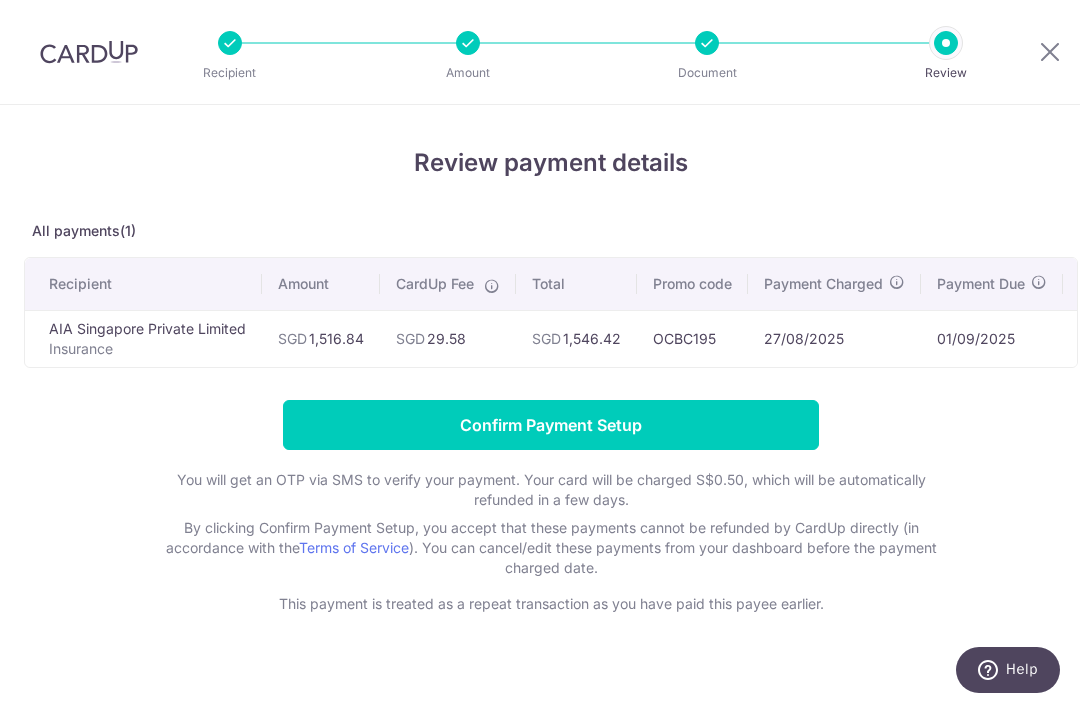 click on "Confirm Payment Setup" at bounding box center [551, 425] 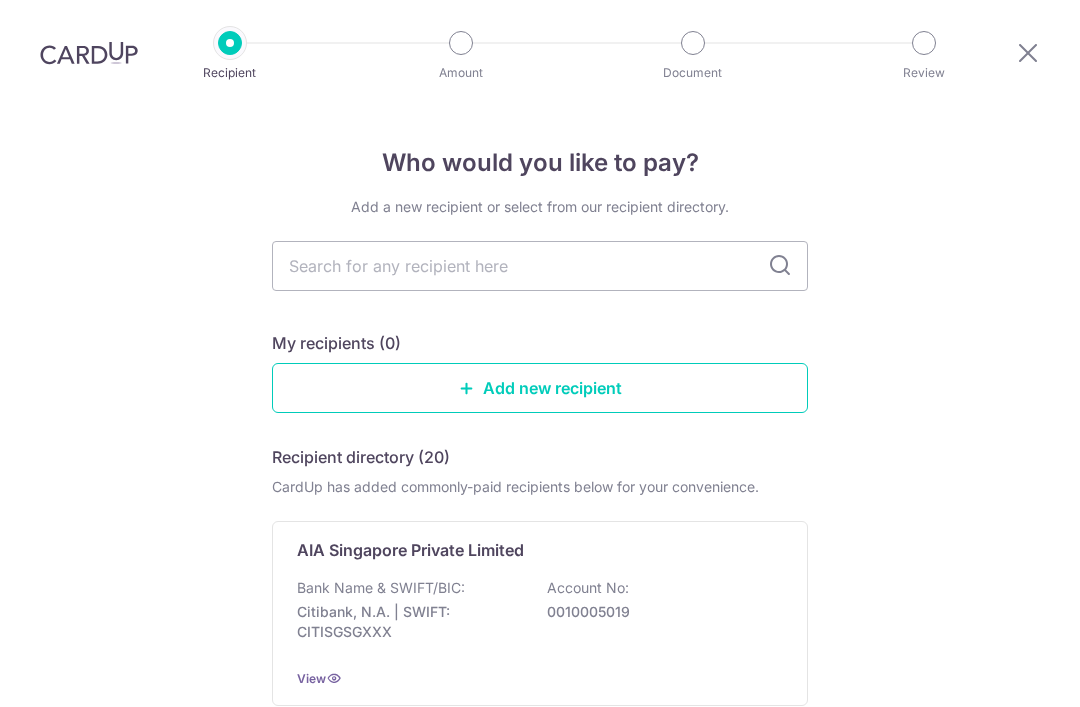 scroll, scrollTop: 0, scrollLeft: 0, axis: both 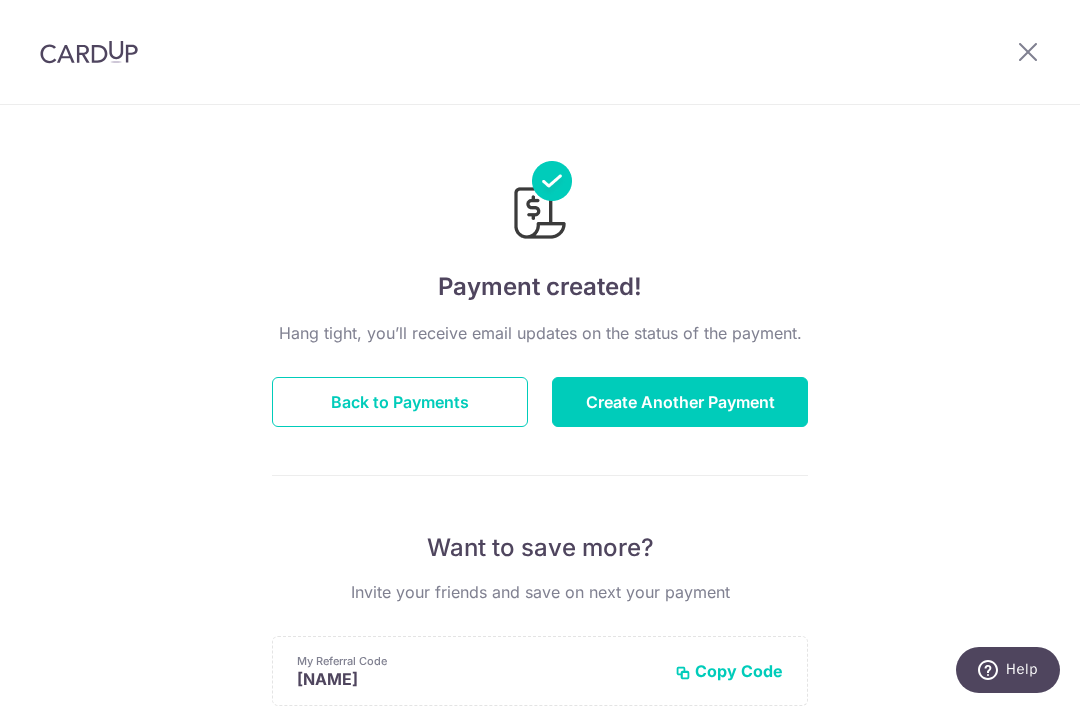 click on "Create Another Payment" at bounding box center [680, 402] 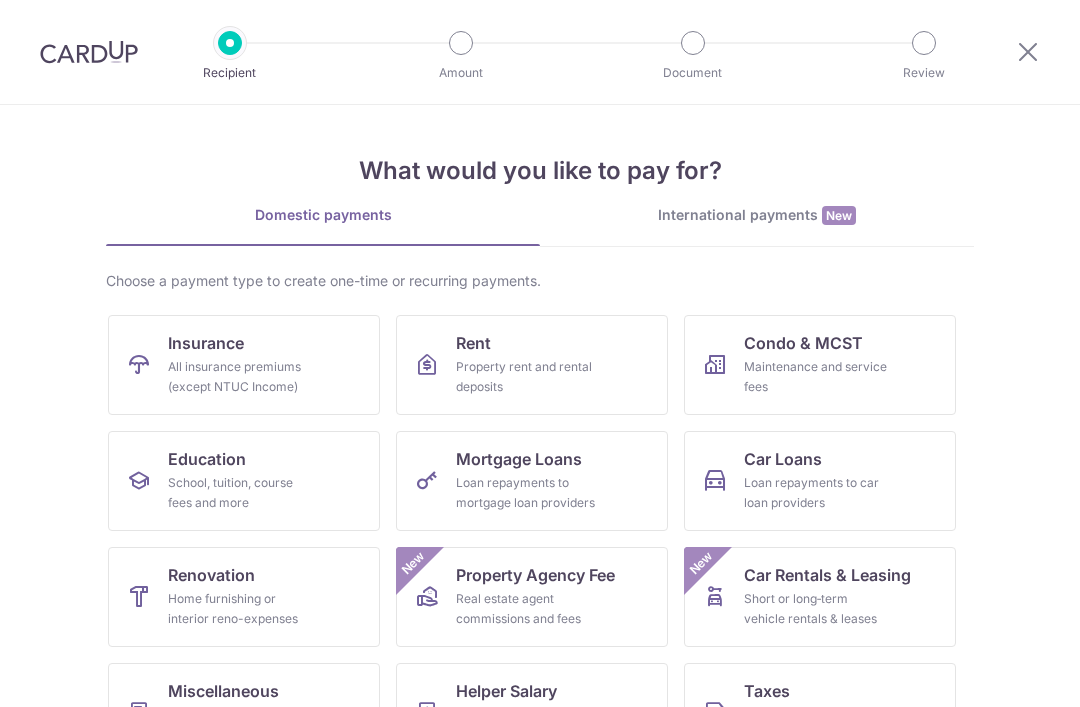 scroll, scrollTop: 0, scrollLeft: 0, axis: both 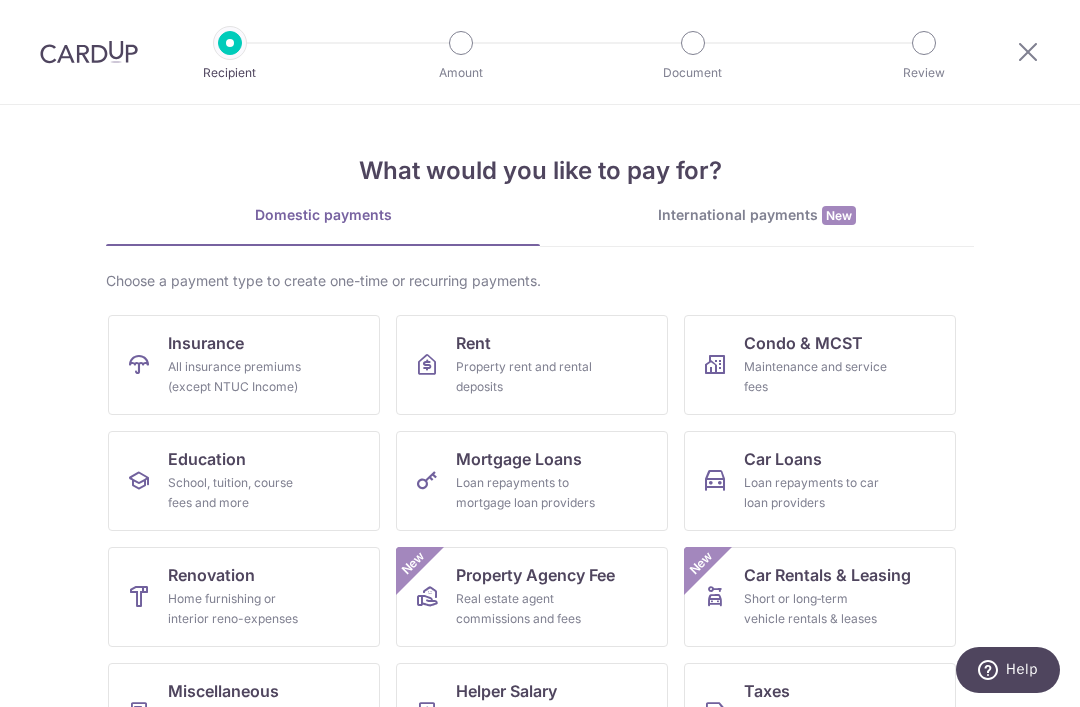 click on "Insurance All insurance premiums (except NTUC Income)" at bounding box center (244, 365) 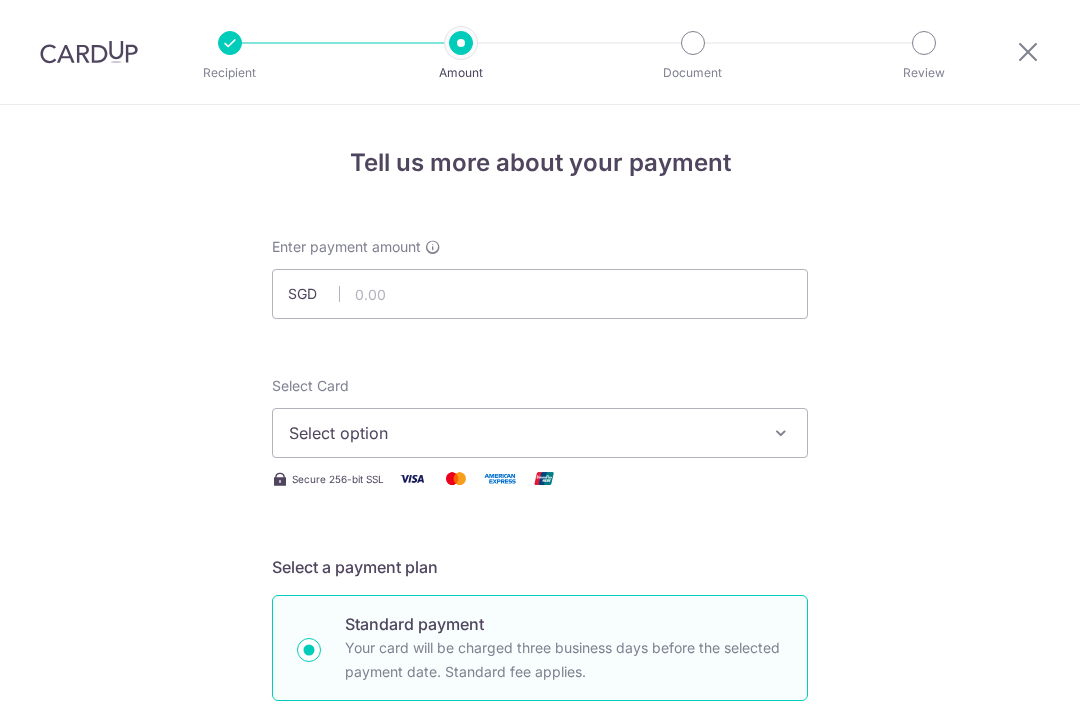 scroll, scrollTop: 0, scrollLeft: 0, axis: both 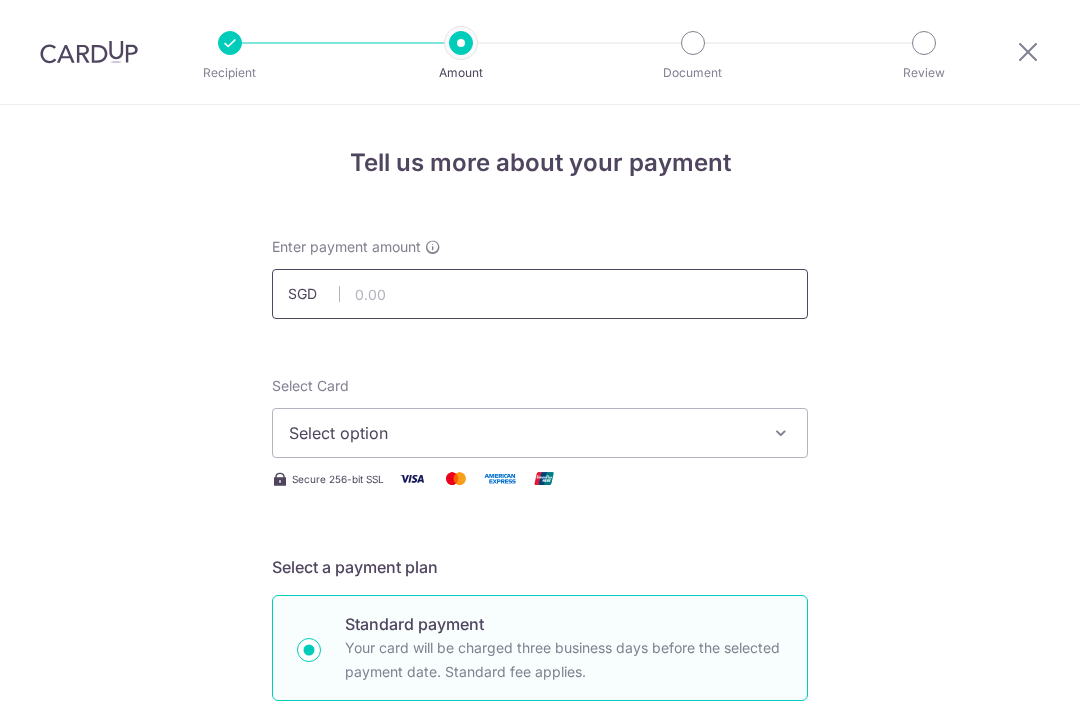 click at bounding box center (540, 294) 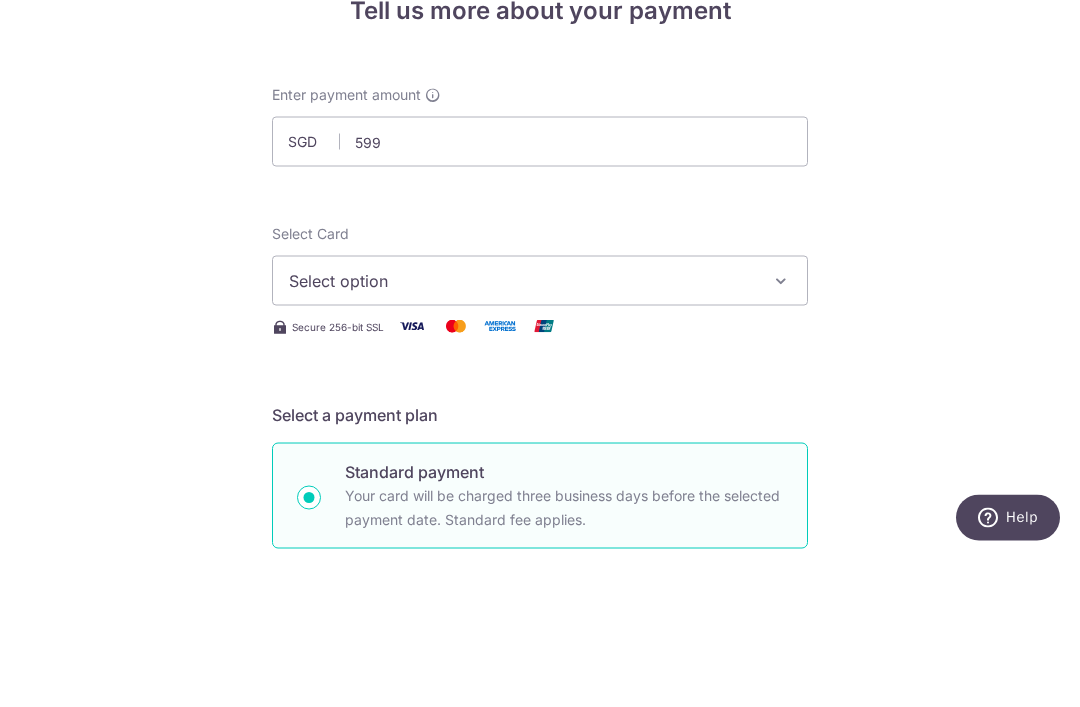click on "Tell us more about your payment
Enter payment amount
SGD
599
Select Card
Select option
Add credit card
Your Cards
**** 7710
**** 7927
Secure 256-bit SSL
Text
New card details
Card
Secure 256-bit SSL" at bounding box center [540, 1009] 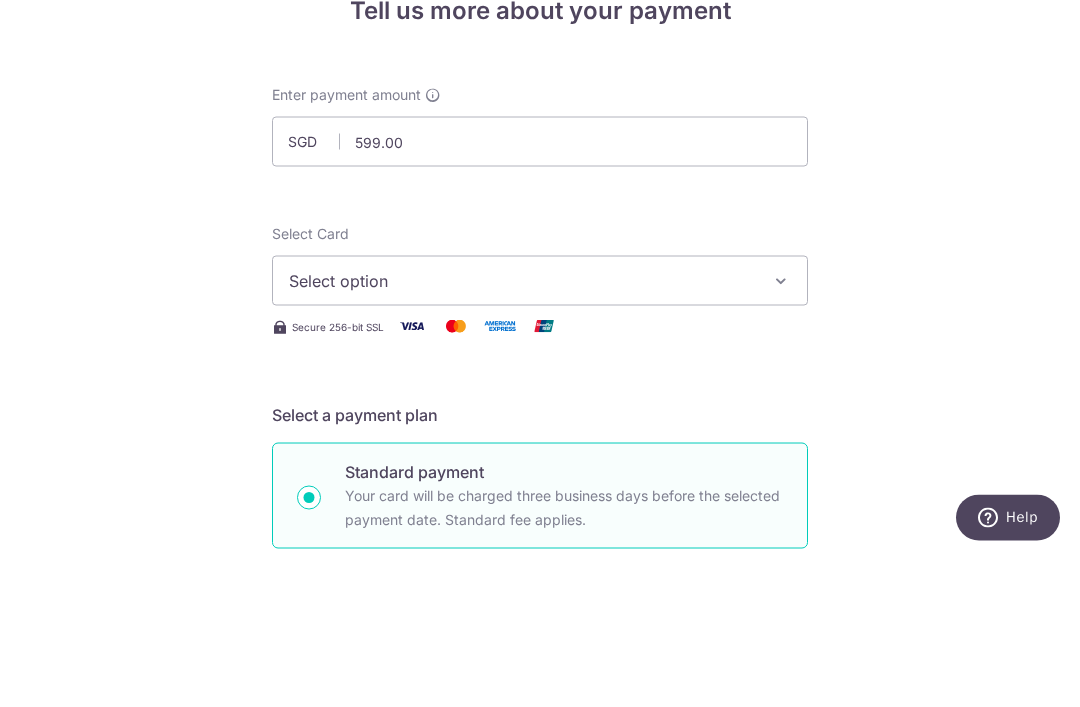 scroll, scrollTop: 64, scrollLeft: 0, axis: vertical 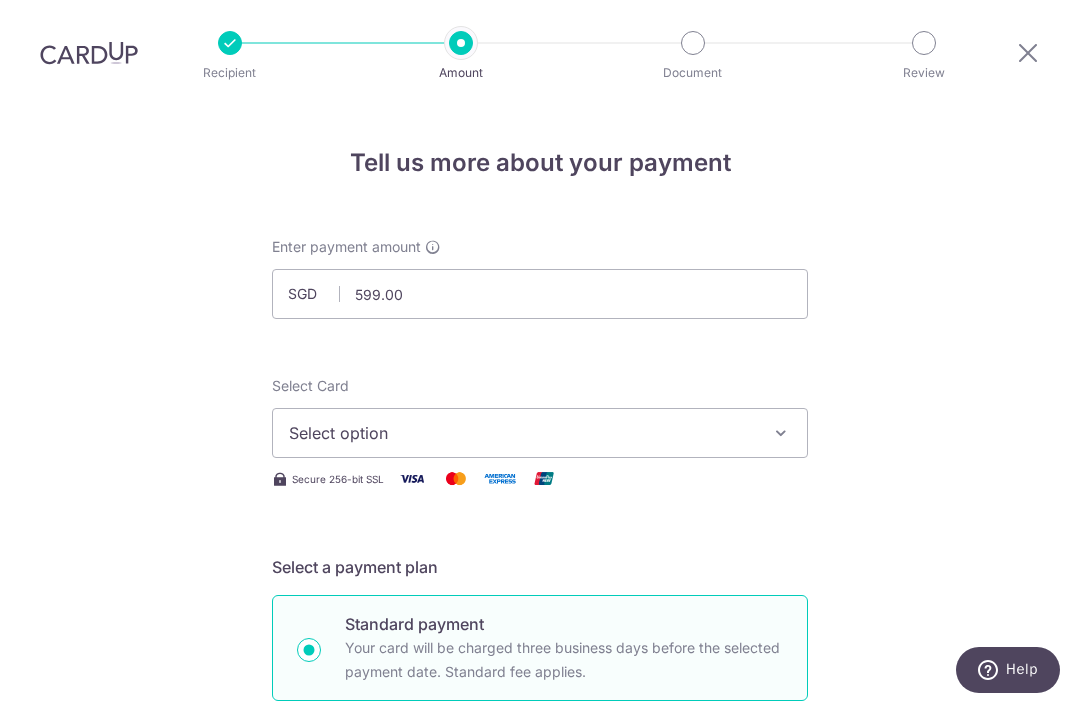 click on "Select option" at bounding box center [540, 433] 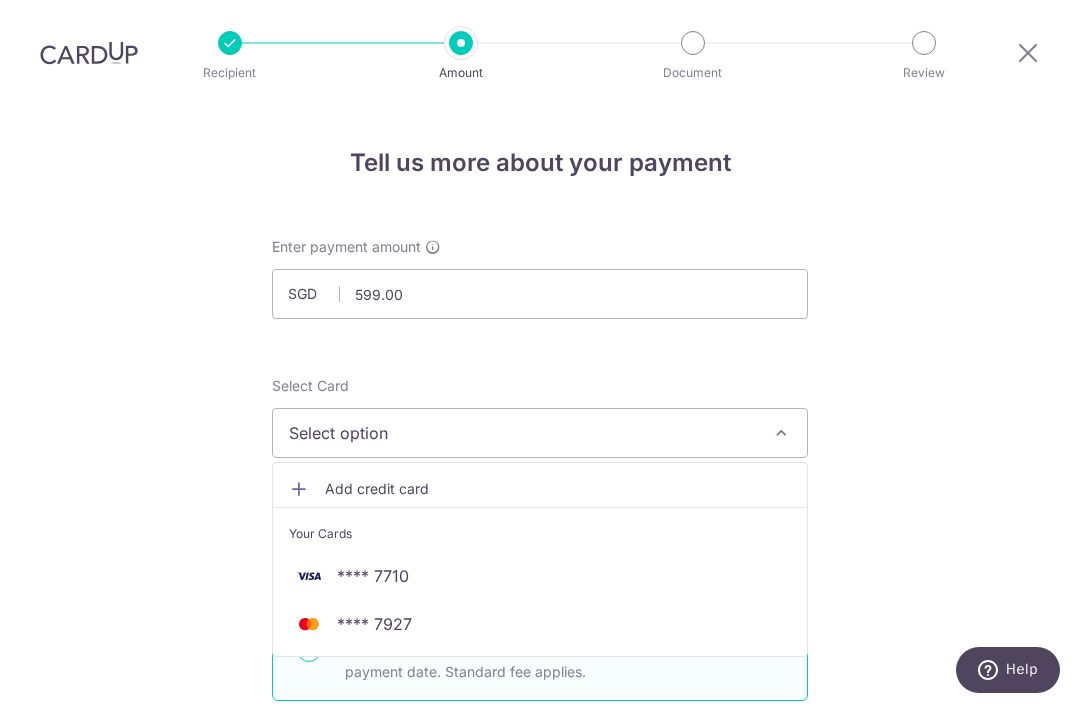click on "**** 7710" at bounding box center [373, 576] 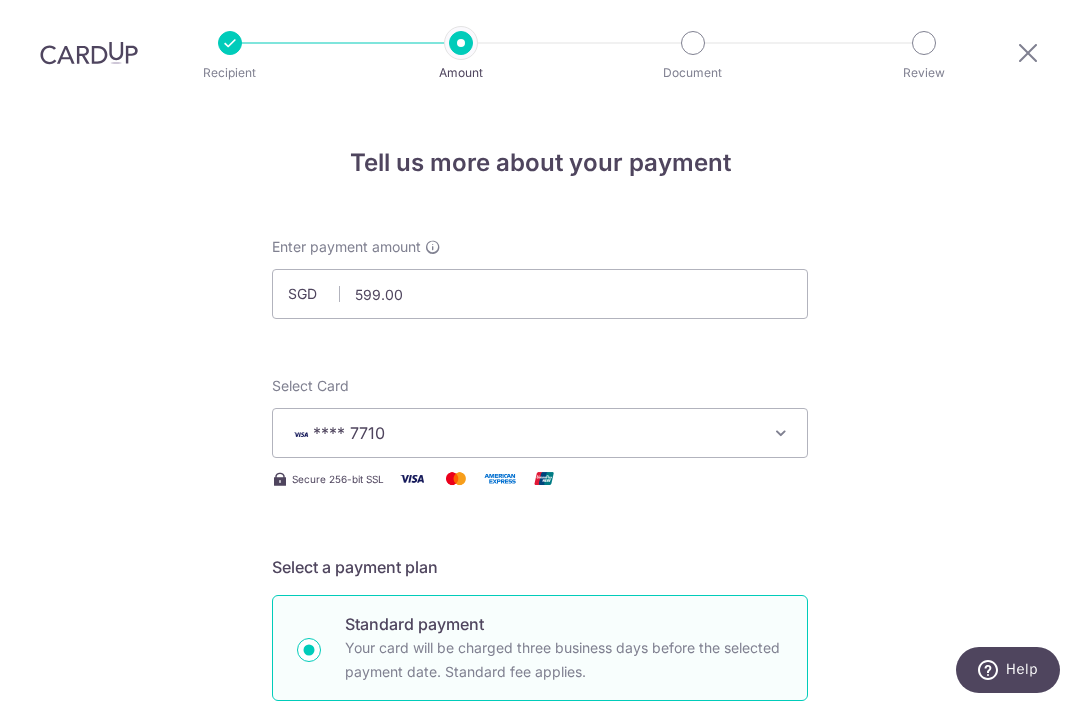 click on "Tell us more about your payment
Enter payment amount
SGD
599.00
599.00
Select Card
**** 7710
Add credit card
Your Cards
**** 7710
**** 7927
Secure 256-bit SSL
Text
New card details
Card
Secure 256-bit SSL" at bounding box center (540, 1009) 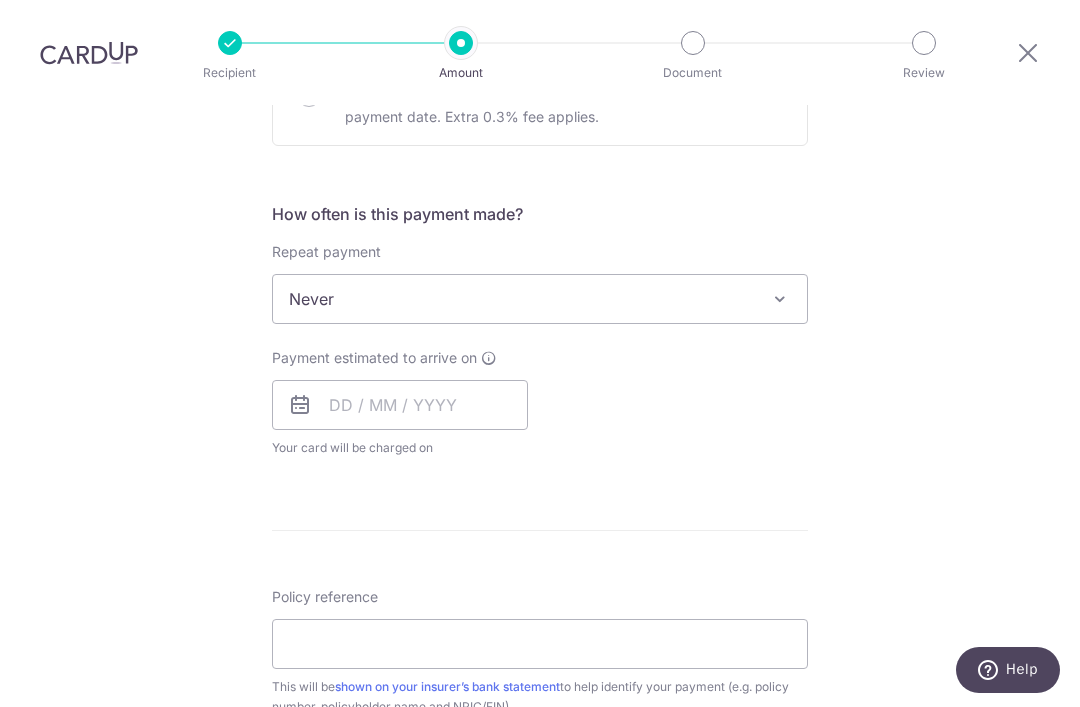 scroll, scrollTop: 678, scrollLeft: 0, axis: vertical 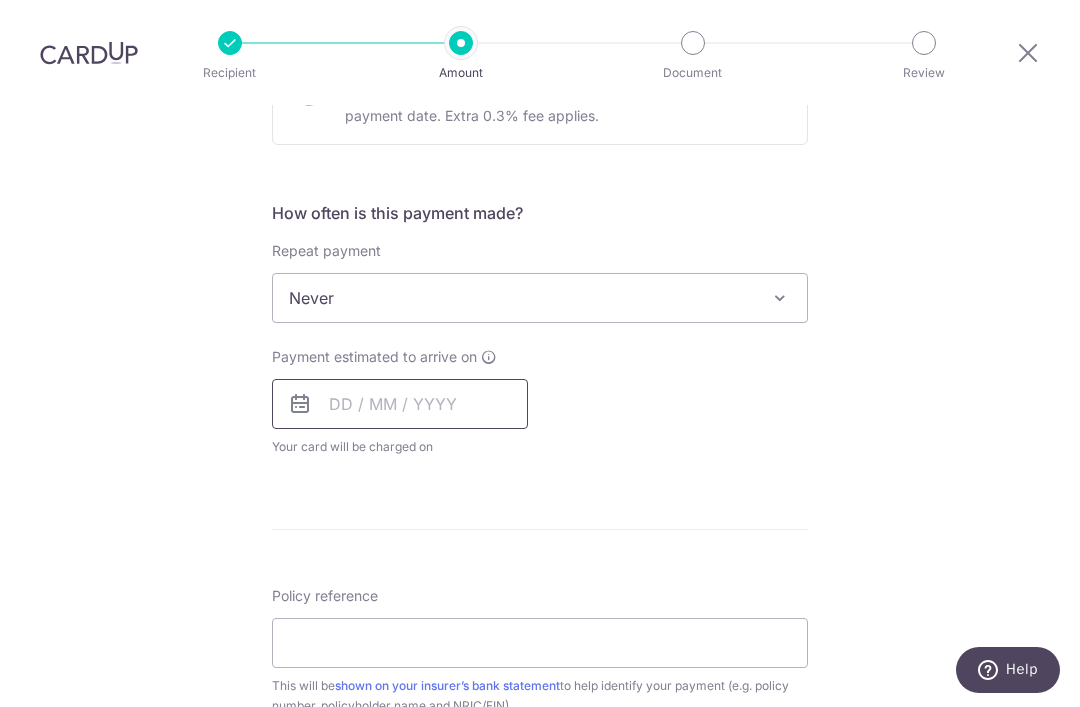 click at bounding box center [400, 404] 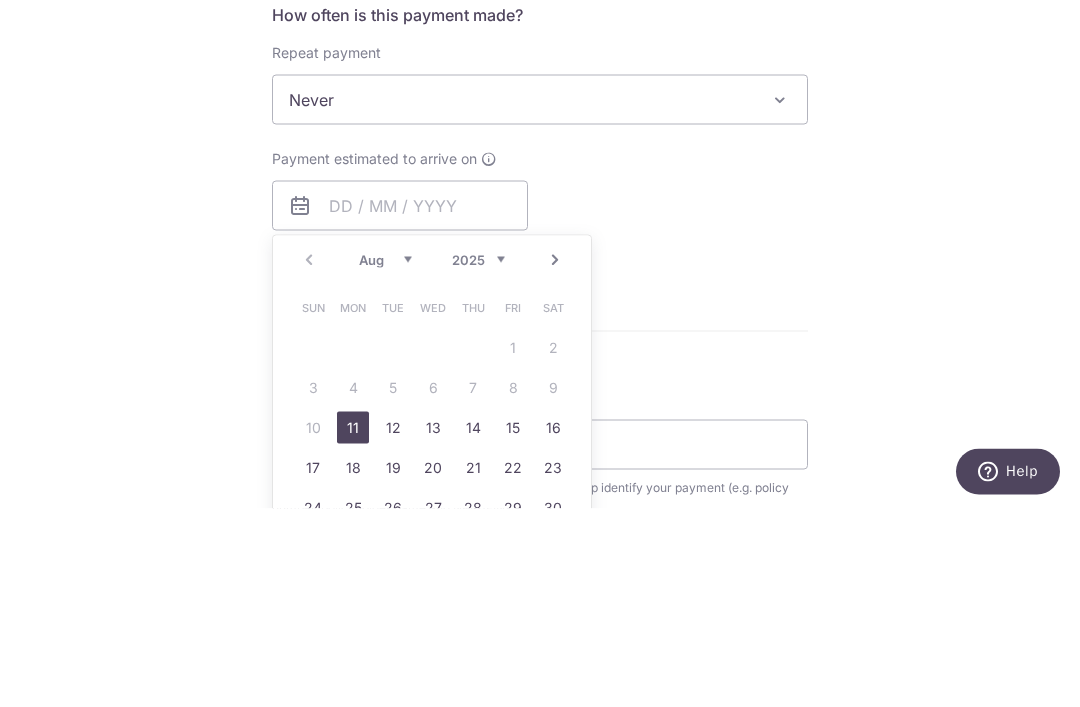 click on "Aug Sep Oct Nov Dec" at bounding box center (385, 458) 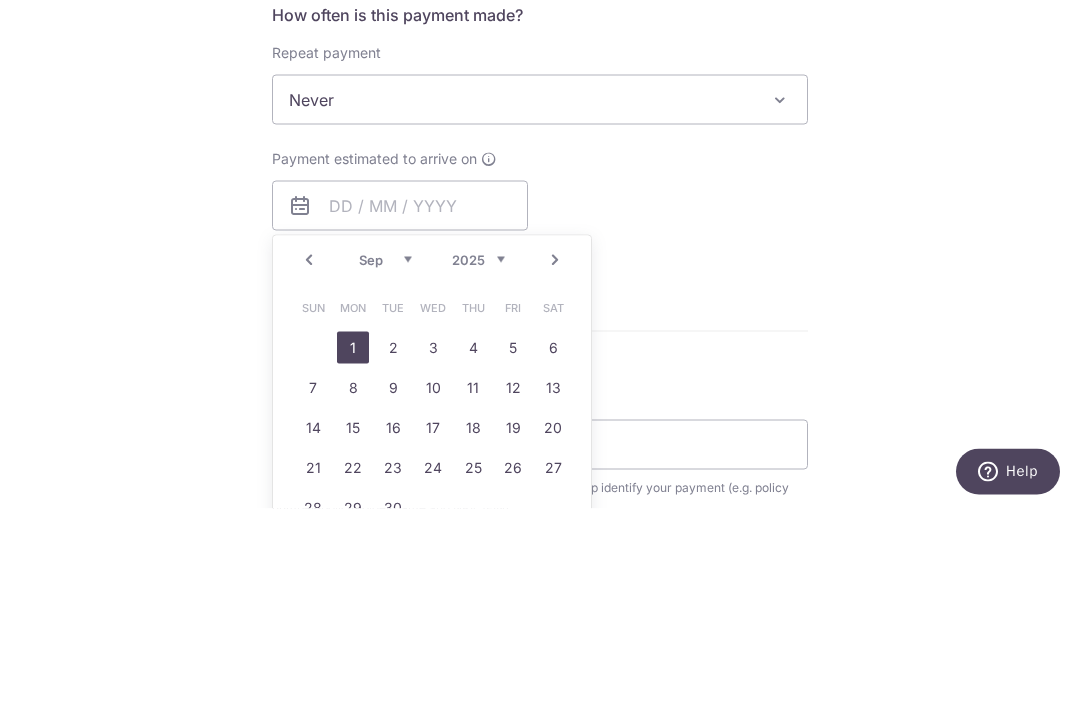 click on "1" at bounding box center (353, 546) 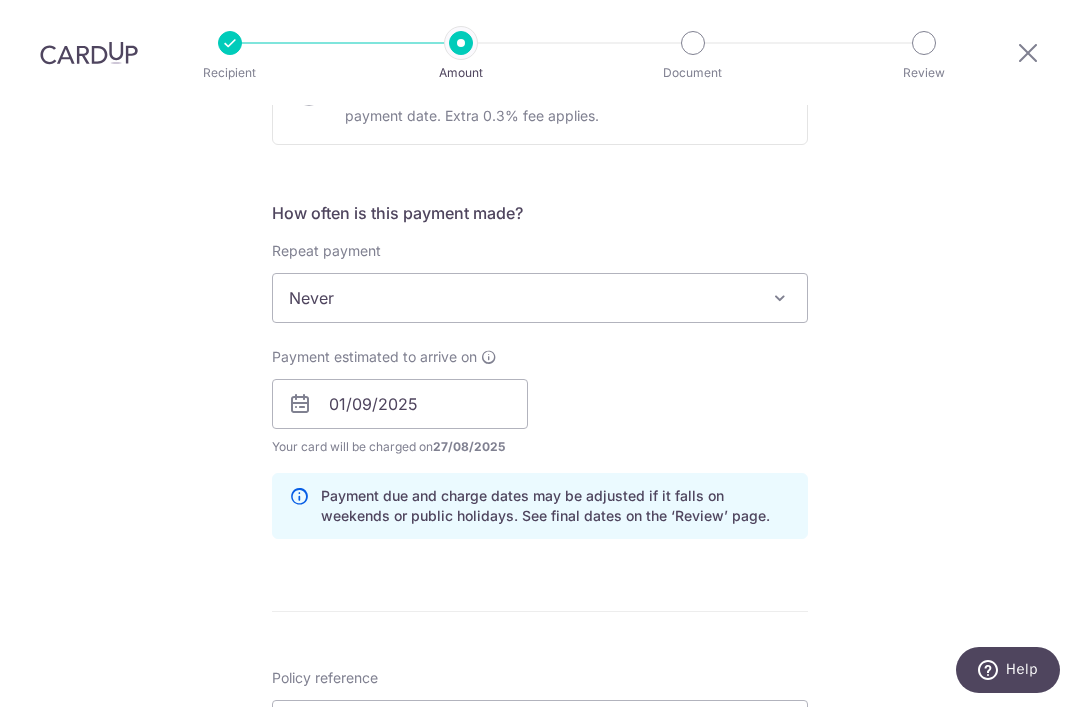 click on "Tell us more about your payment
Enter payment amount
SGD
599.00
599.00
Select Card
**** 7710
Add credit card
Your Cards
**** 7710
**** 7927
Secure 256-bit SSL
Text
New card details
Card
Secure 256-bit SSL" at bounding box center [540, 372] 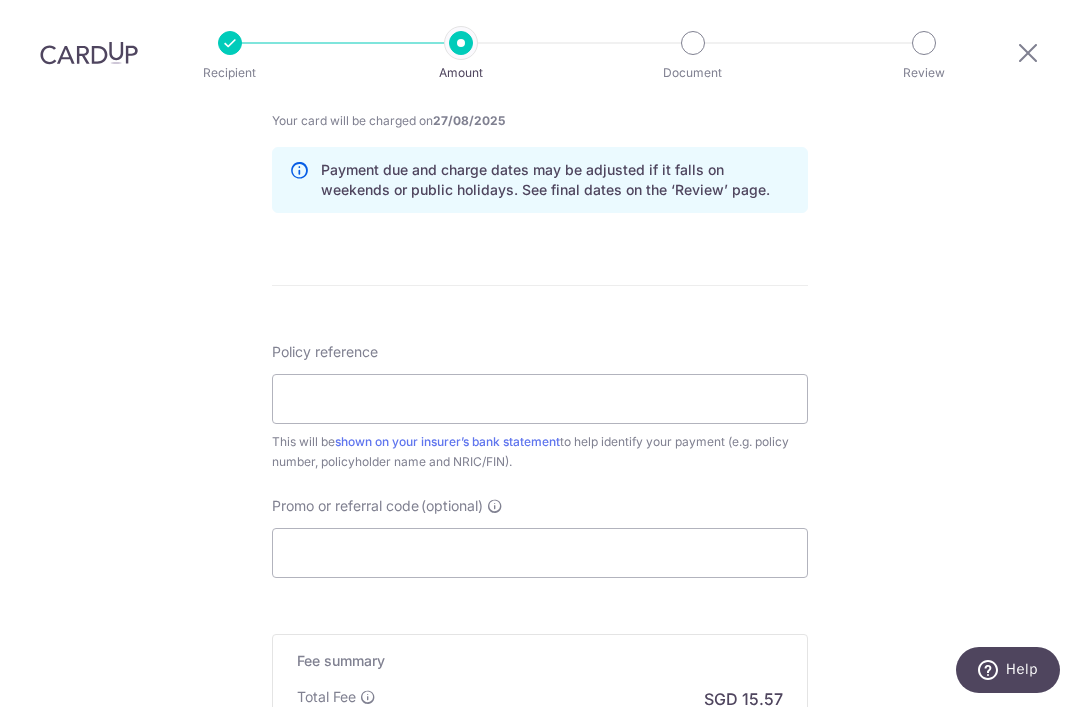 scroll, scrollTop: 1006, scrollLeft: 0, axis: vertical 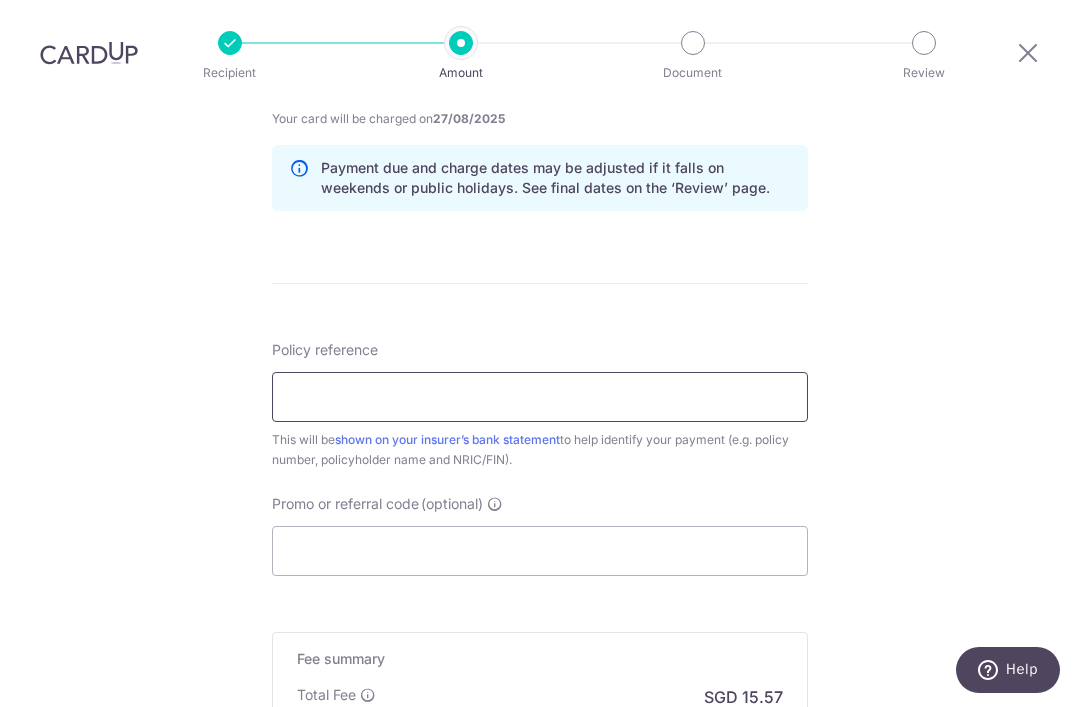 click on "Policy reference" at bounding box center (540, 397) 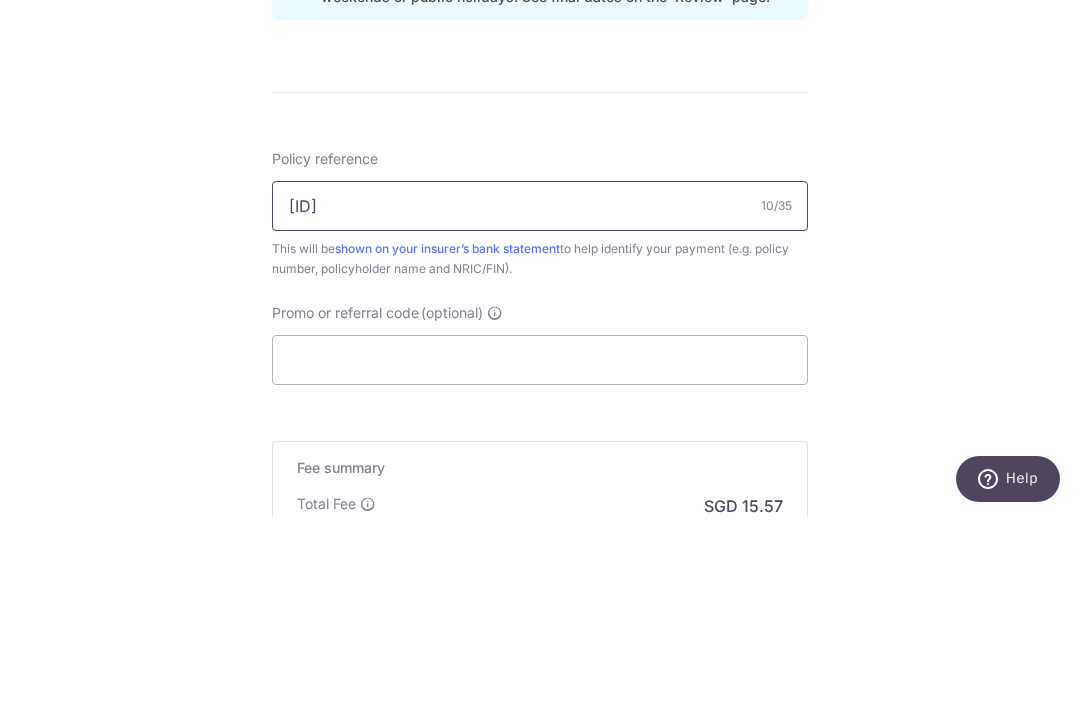 type on "[ID]" 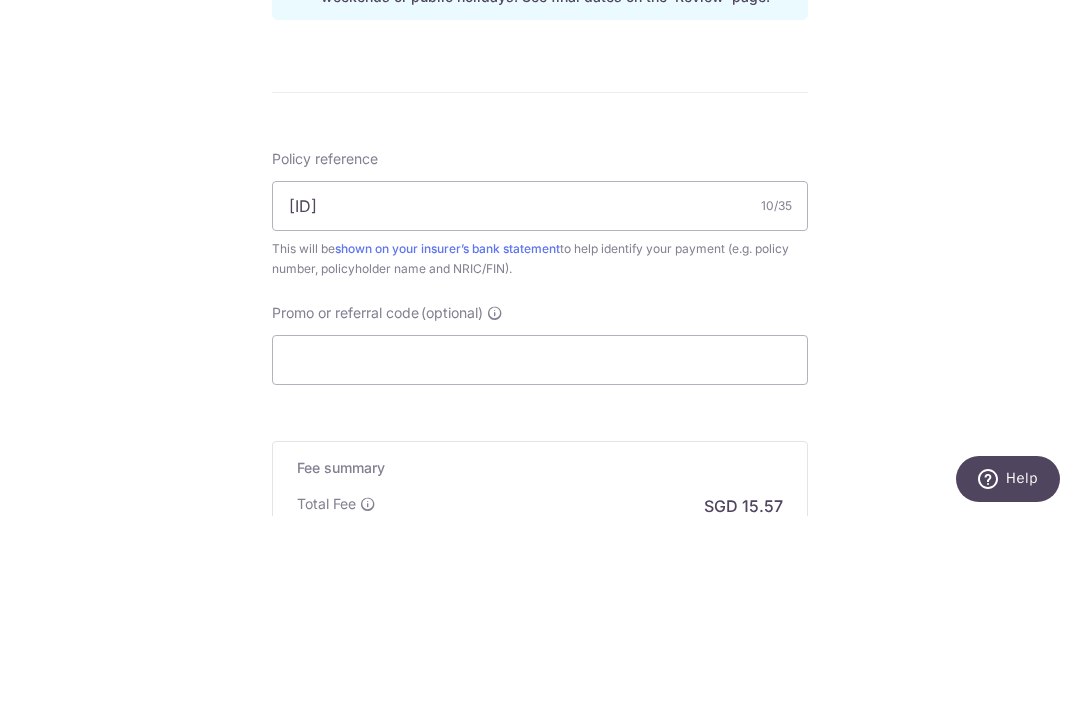 click on "Tell us more about your payment
Enter payment amount
SGD
599.00
599.00
Select Card
**** 7710
Add credit card
Your Cards
**** 7710
**** 7927
Secure 256-bit SSL
Text
New card details
Card
Secure 256-bit SSL" at bounding box center [540, 44] 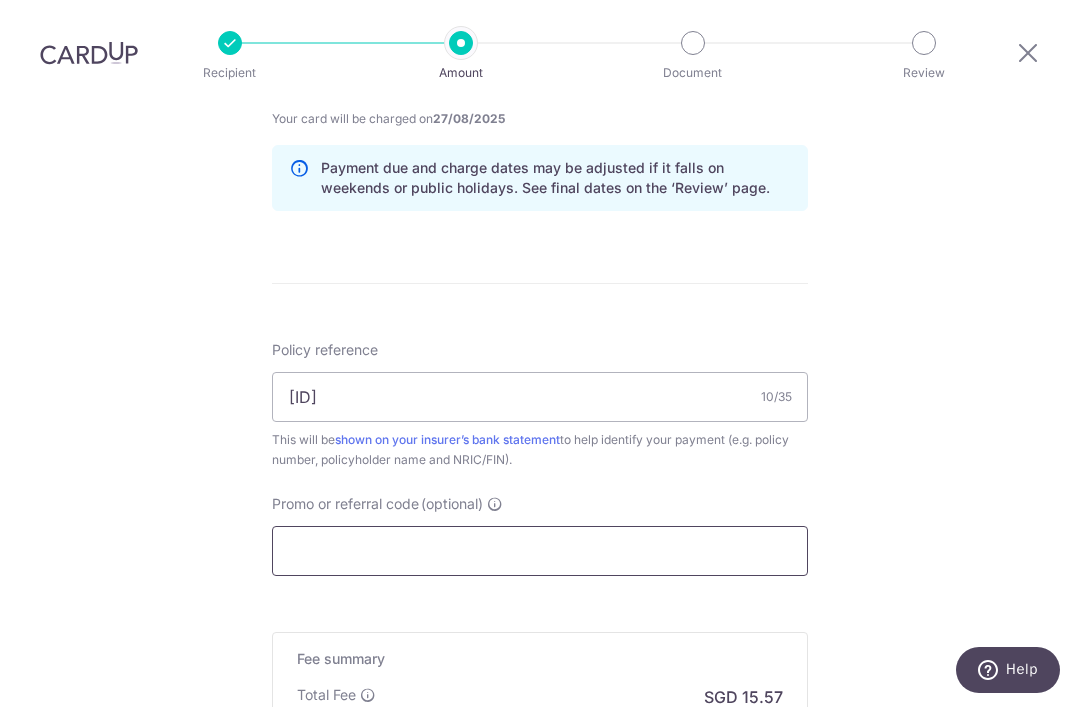 click on "Promo or referral code
(optional)" at bounding box center (540, 551) 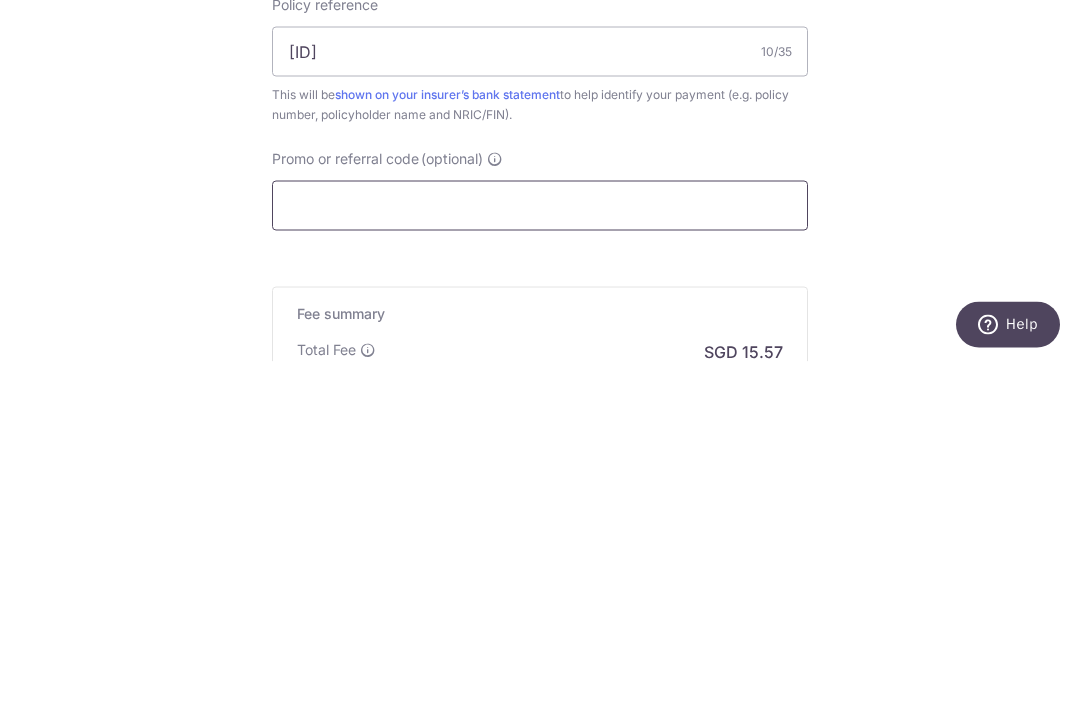 click on "Promo or referral code
(optional)" at bounding box center [540, 551] 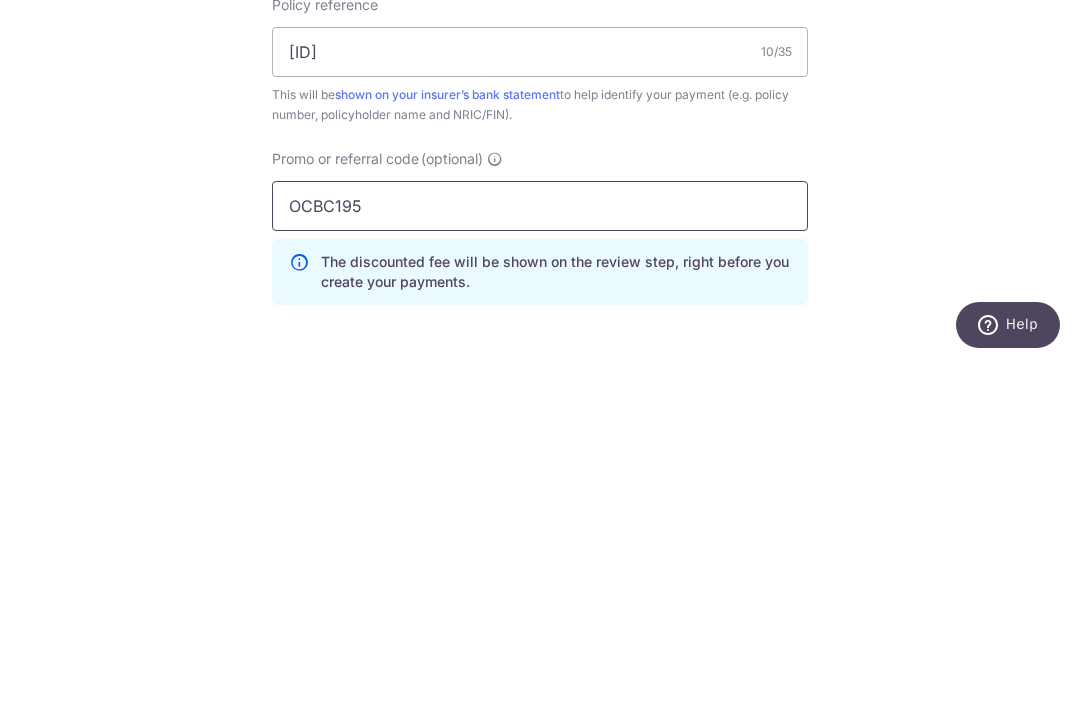 type on "OCBC195" 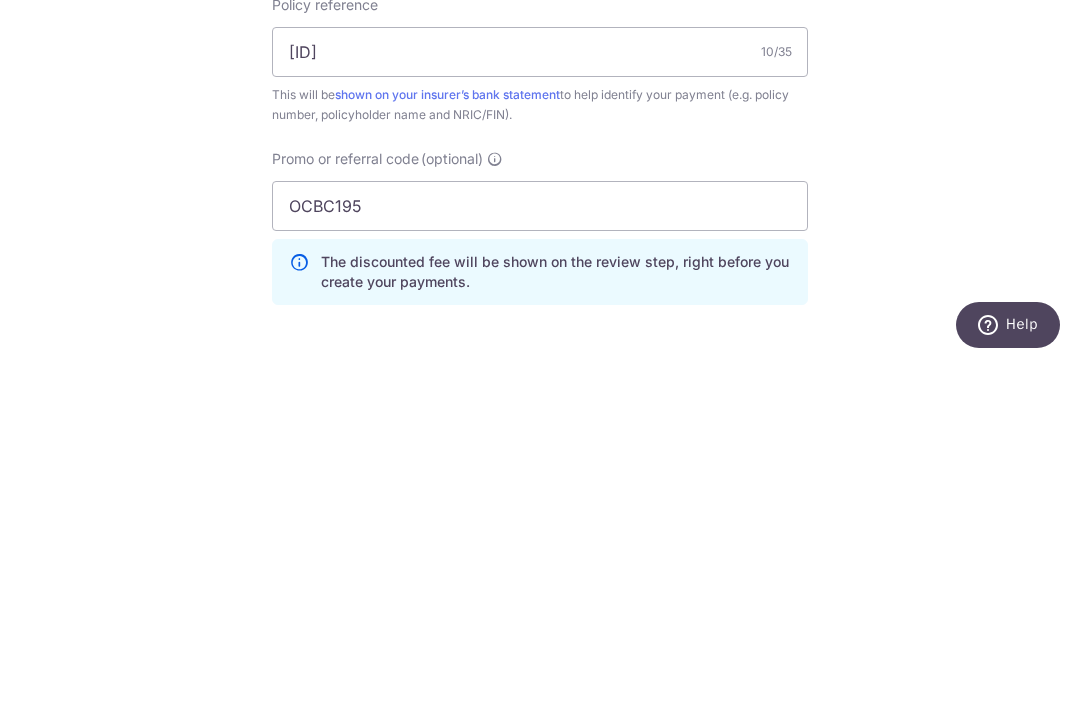 click on "Tell us more about your payment
Enter payment amount
SGD
599.00
599.00
Select Card
**** 7710
Add credit card
Your Cards
**** 7710
**** 7927
Secure 256-bit SSL
Text
New card details
Card
Secure 256-bit SSL" at bounding box center (540, 89) 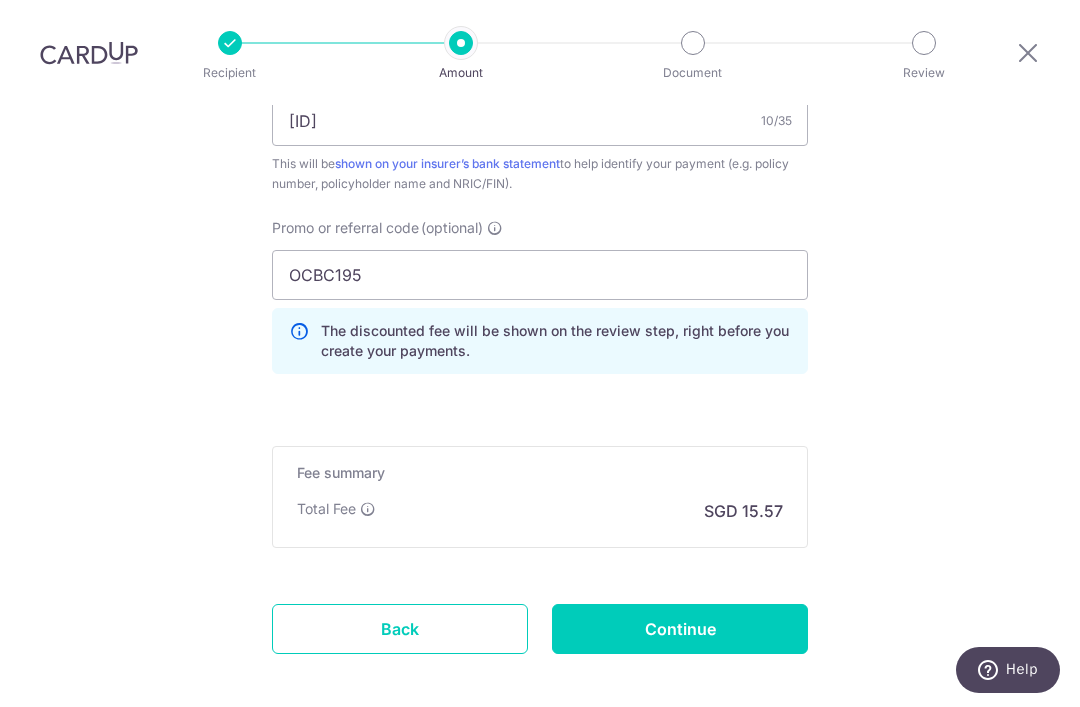 scroll, scrollTop: 1290, scrollLeft: 0, axis: vertical 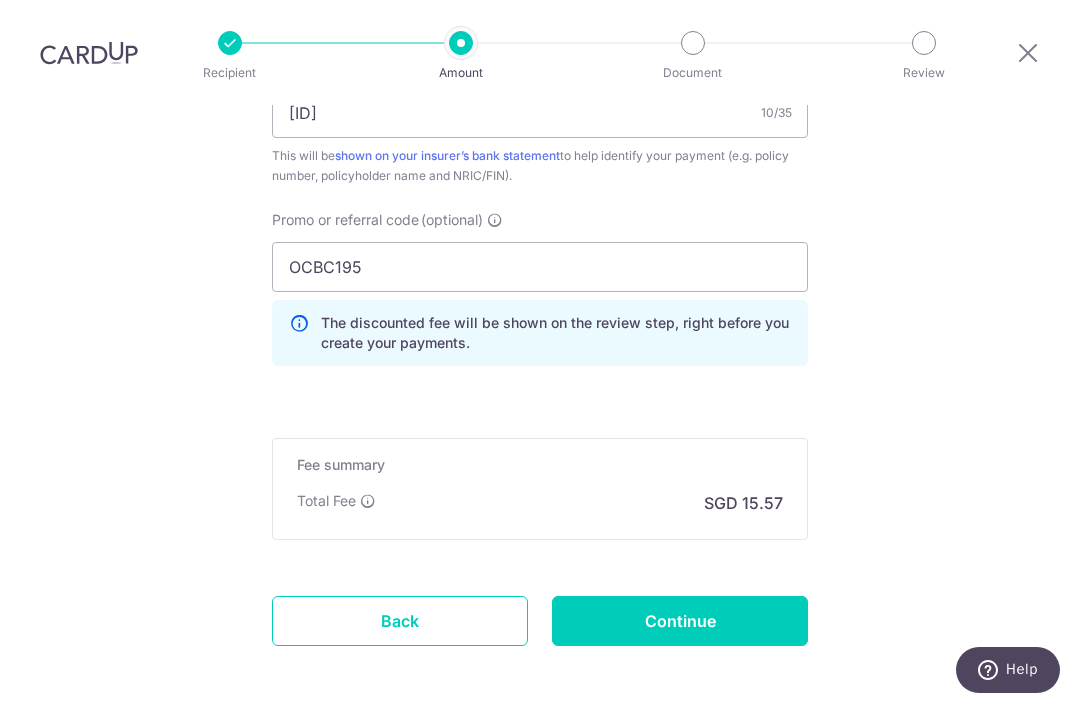 click on "Continue" at bounding box center (680, 621) 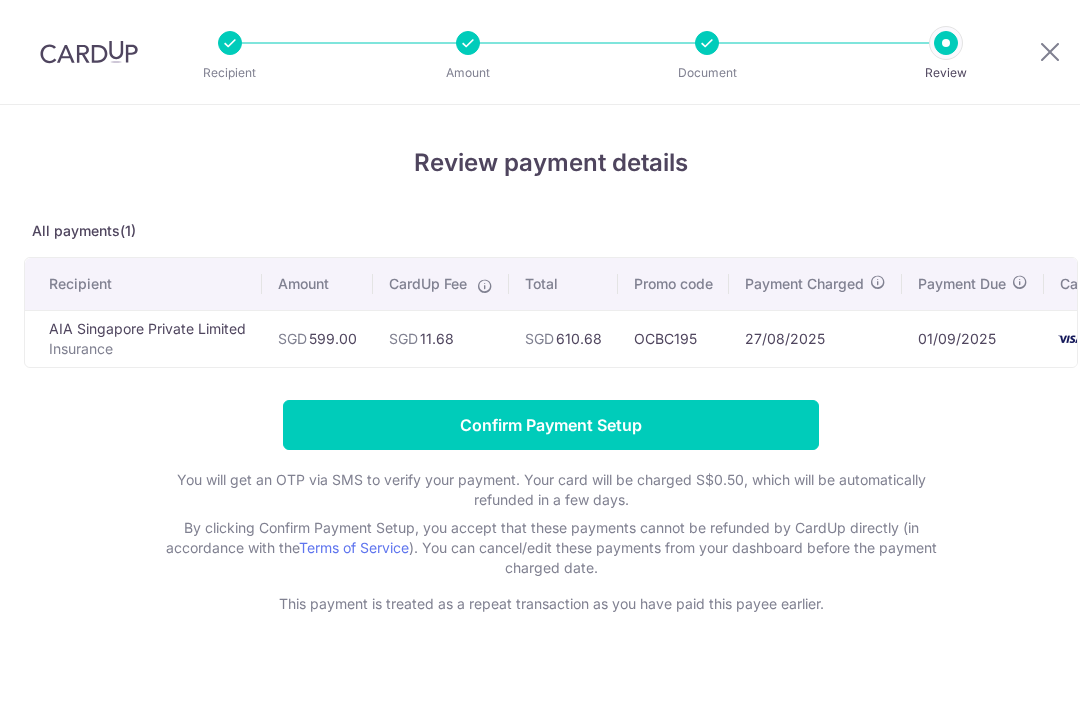 scroll, scrollTop: 0, scrollLeft: 0, axis: both 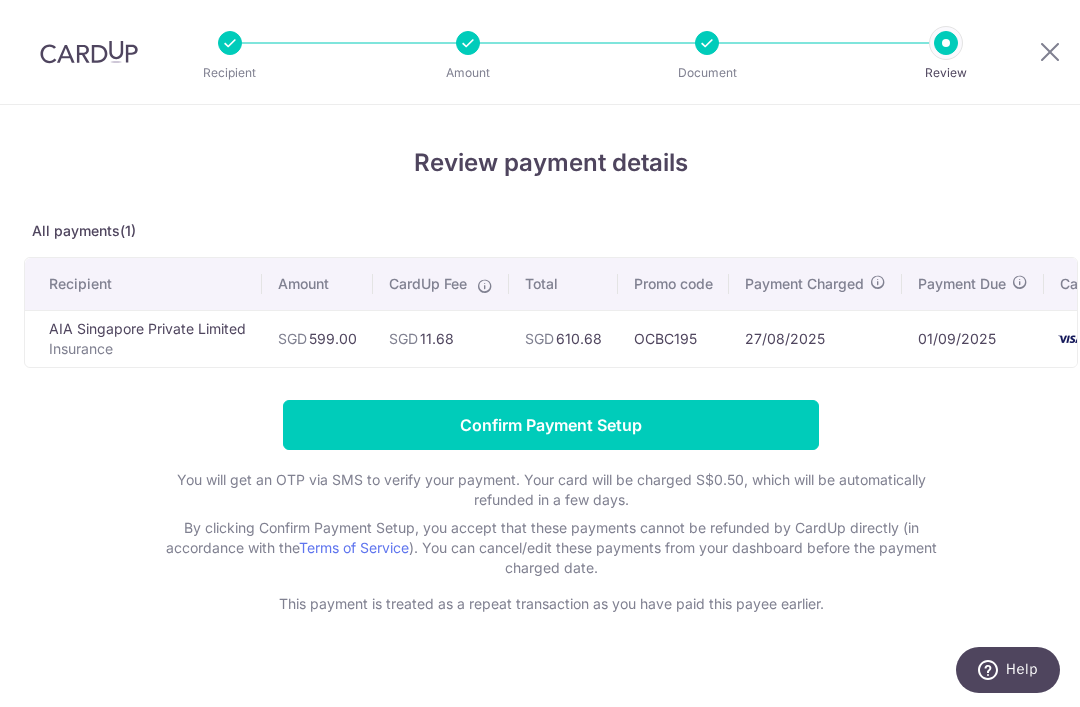 click on "Confirm Payment Setup" at bounding box center (551, 425) 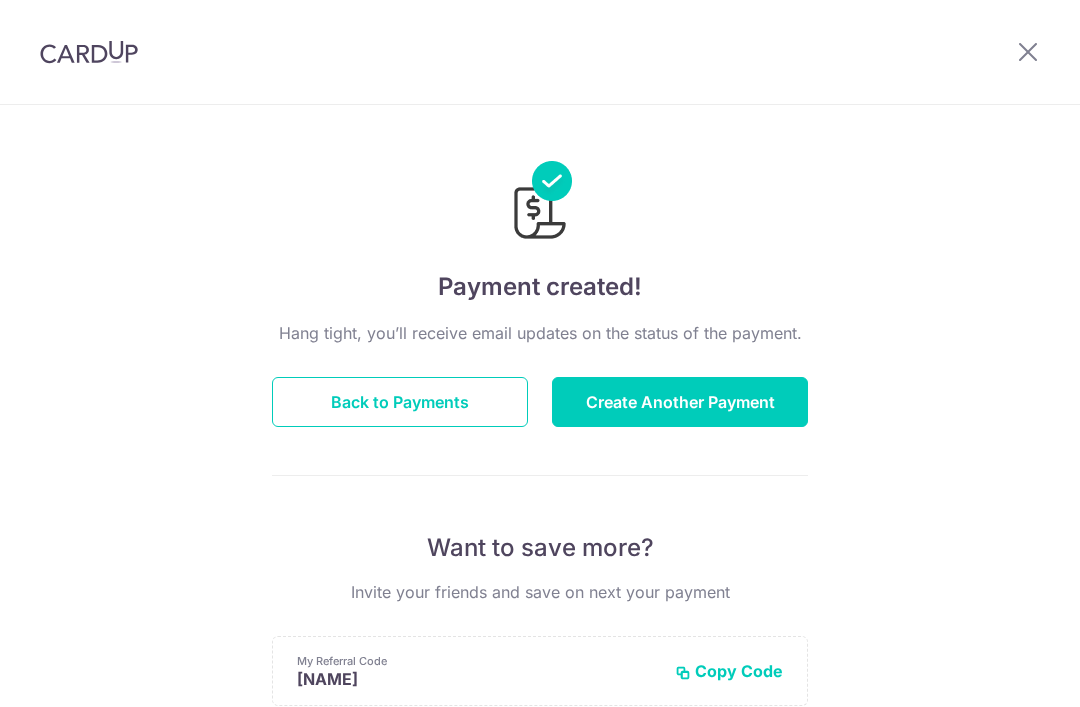 scroll, scrollTop: 0, scrollLeft: 0, axis: both 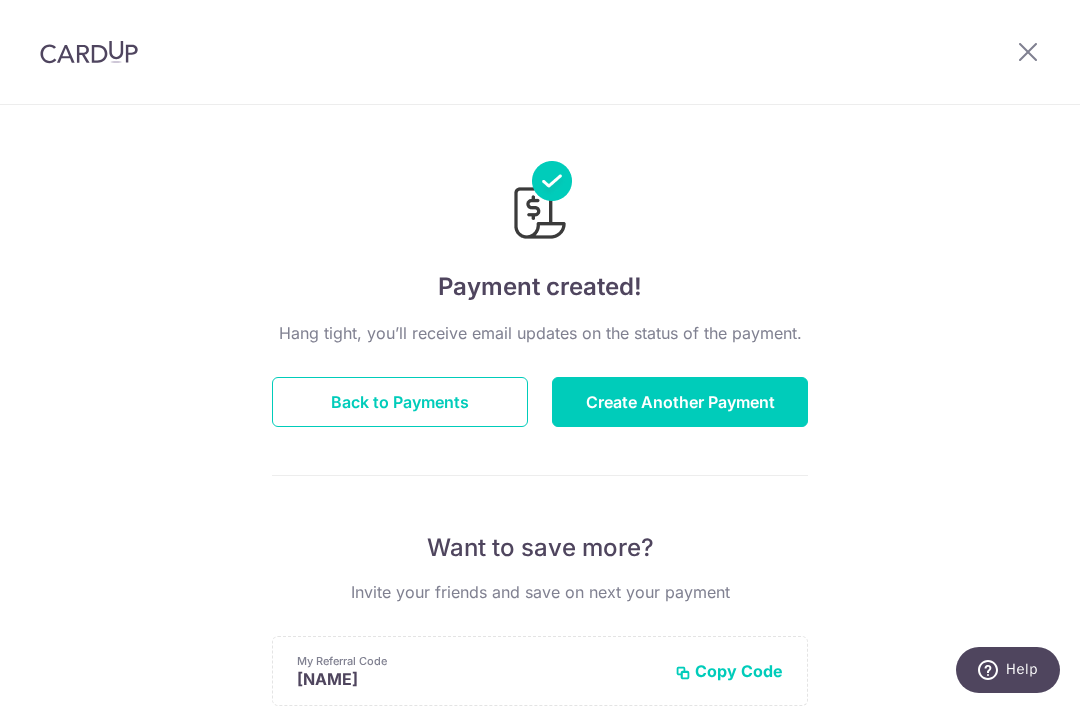 click on "Back to Payments" at bounding box center (400, 402) 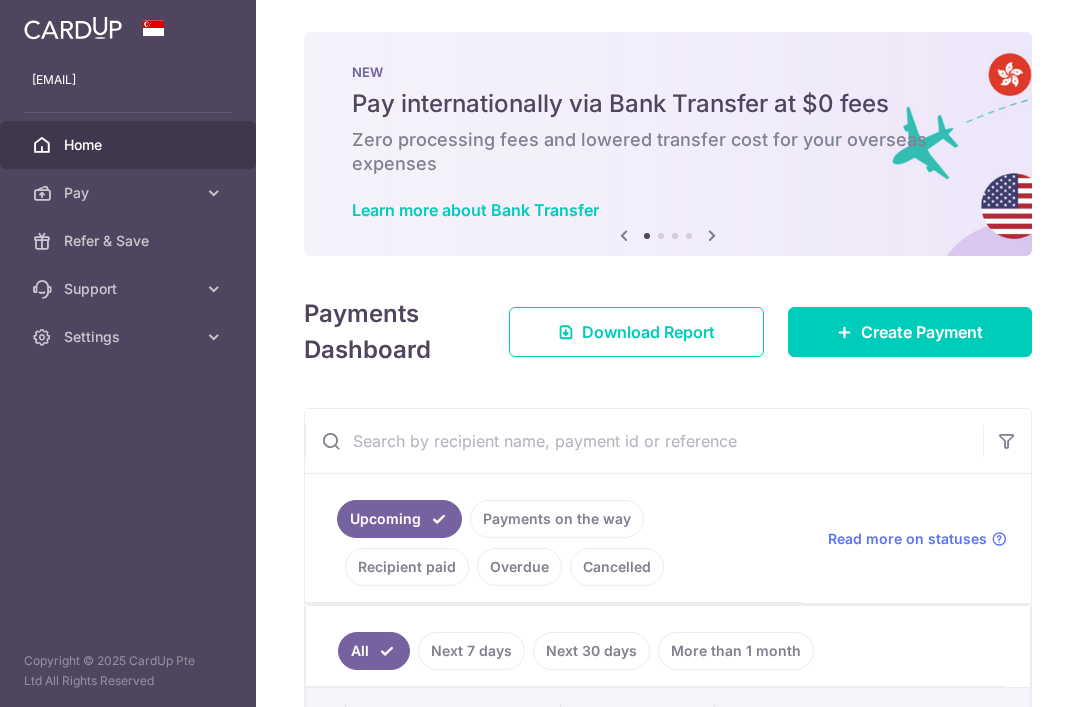 scroll, scrollTop: 0, scrollLeft: 0, axis: both 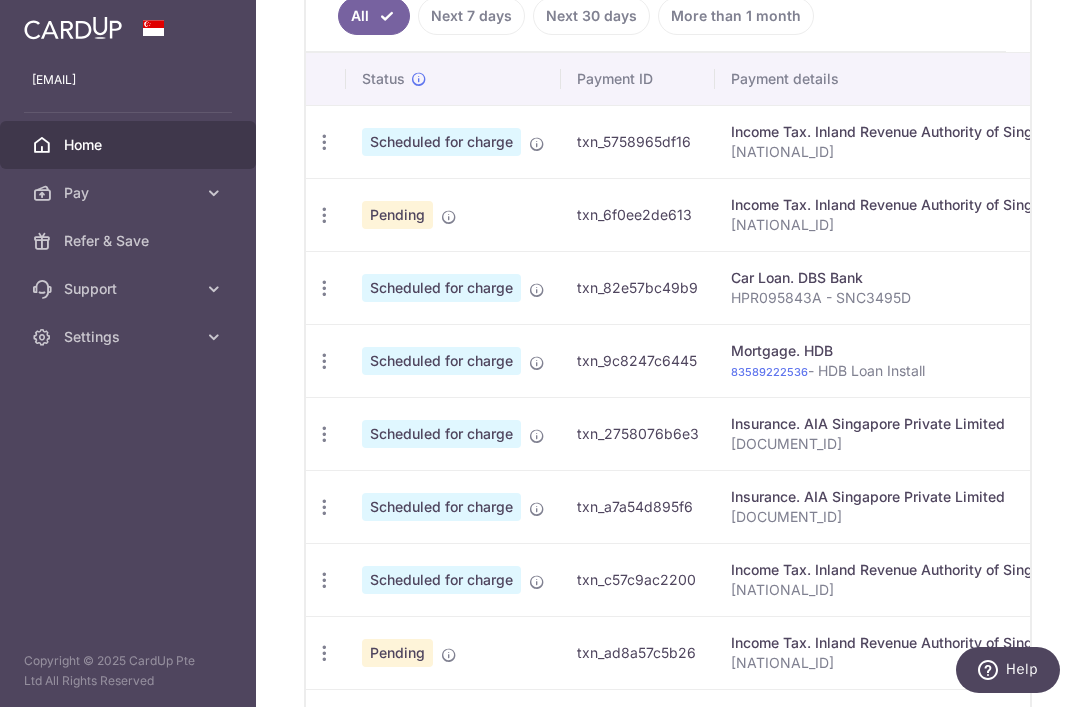 click at bounding box center [324, 142] 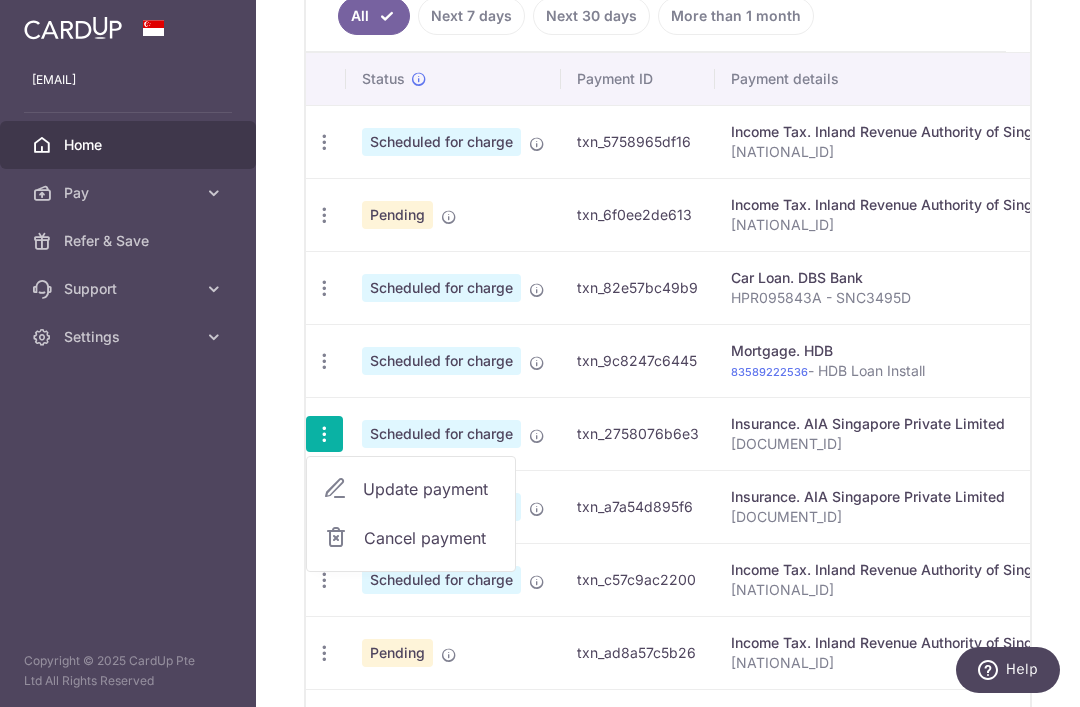 click on "Update payment" at bounding box center [431, 489] 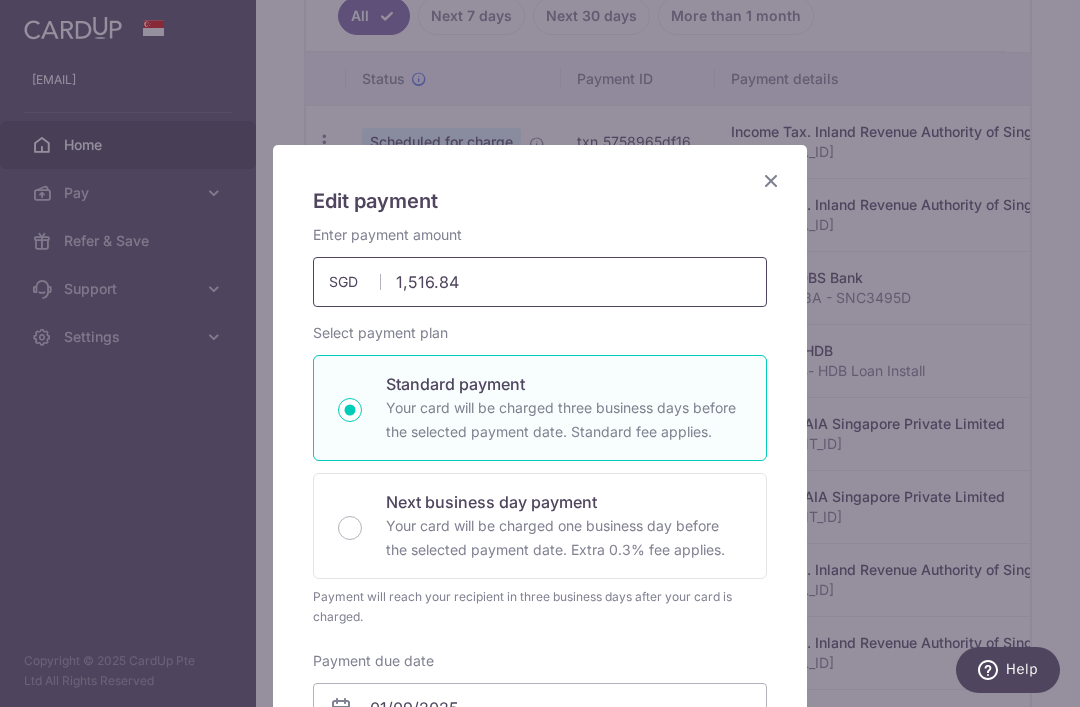 click on "1,516.84" at bounding box center (540, 282) 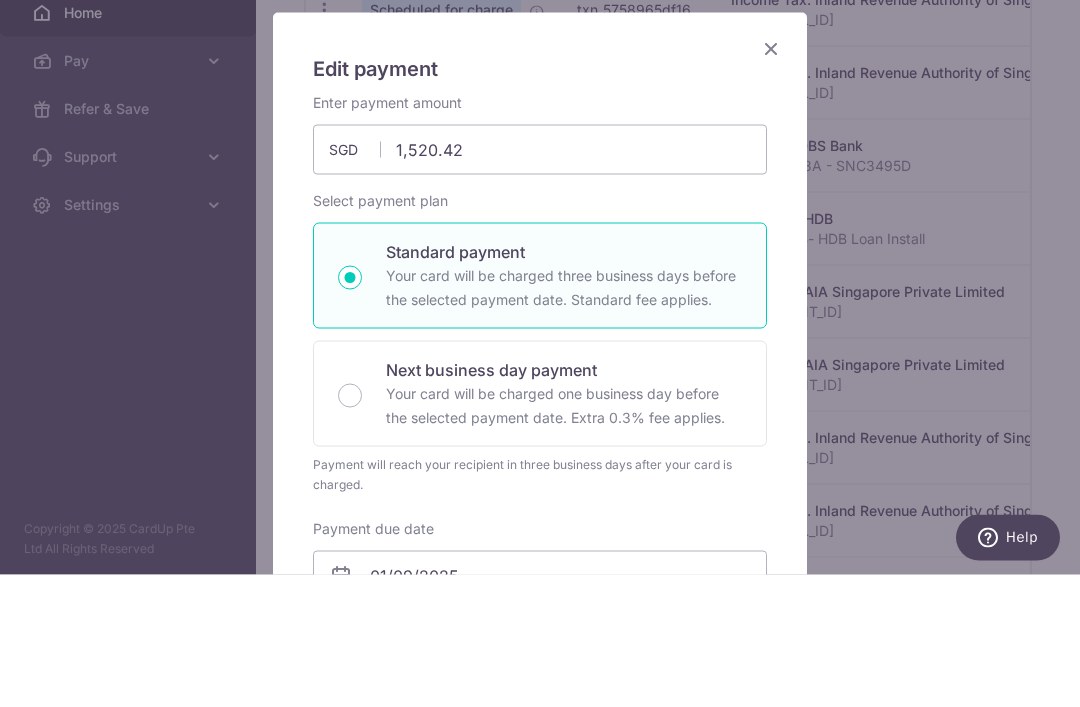 scroll, scrollTop: 64, scrollLeft: 0, axis: vertical 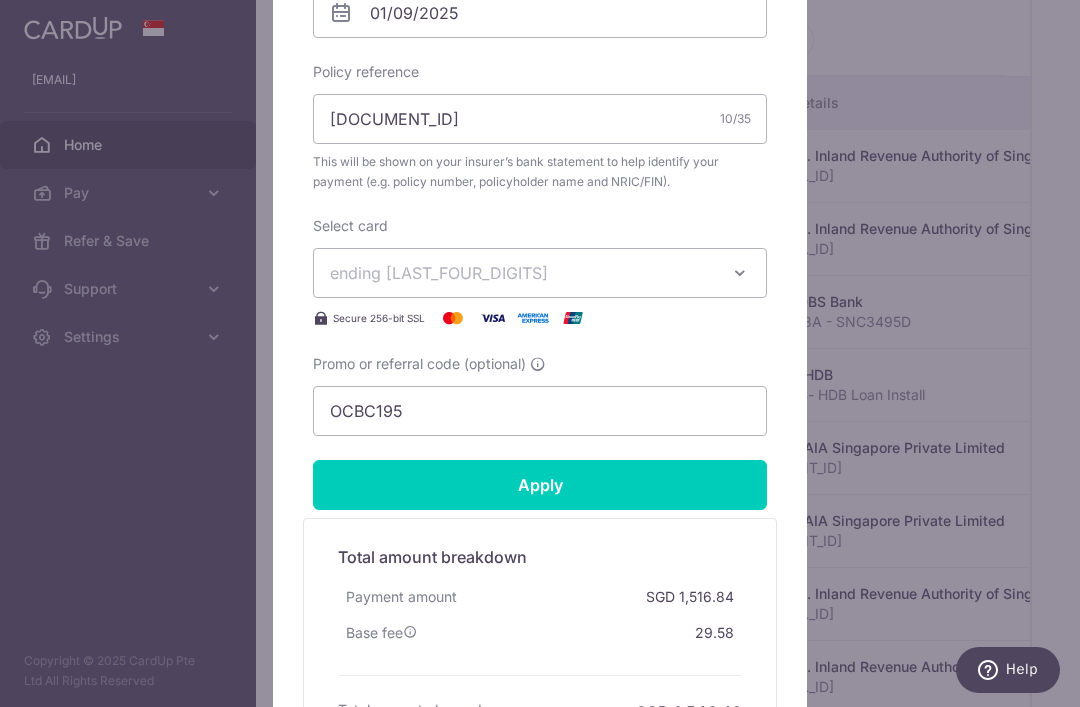 click on "Apply" at bounding box center [540, 485] 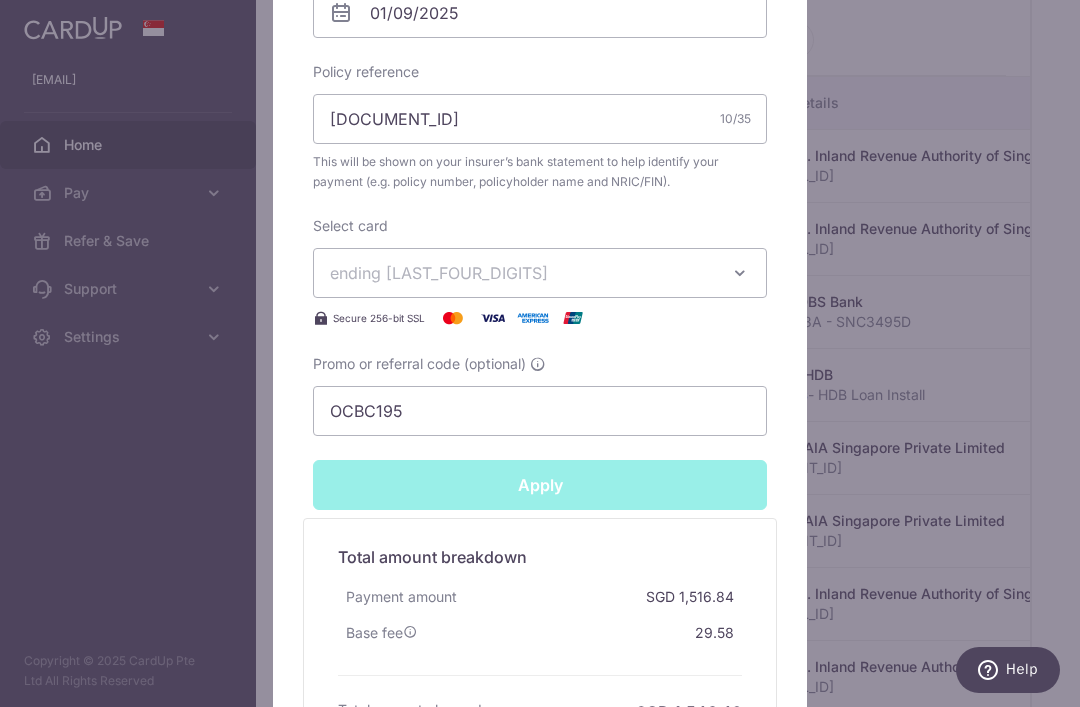 type on "Successfully Applied" 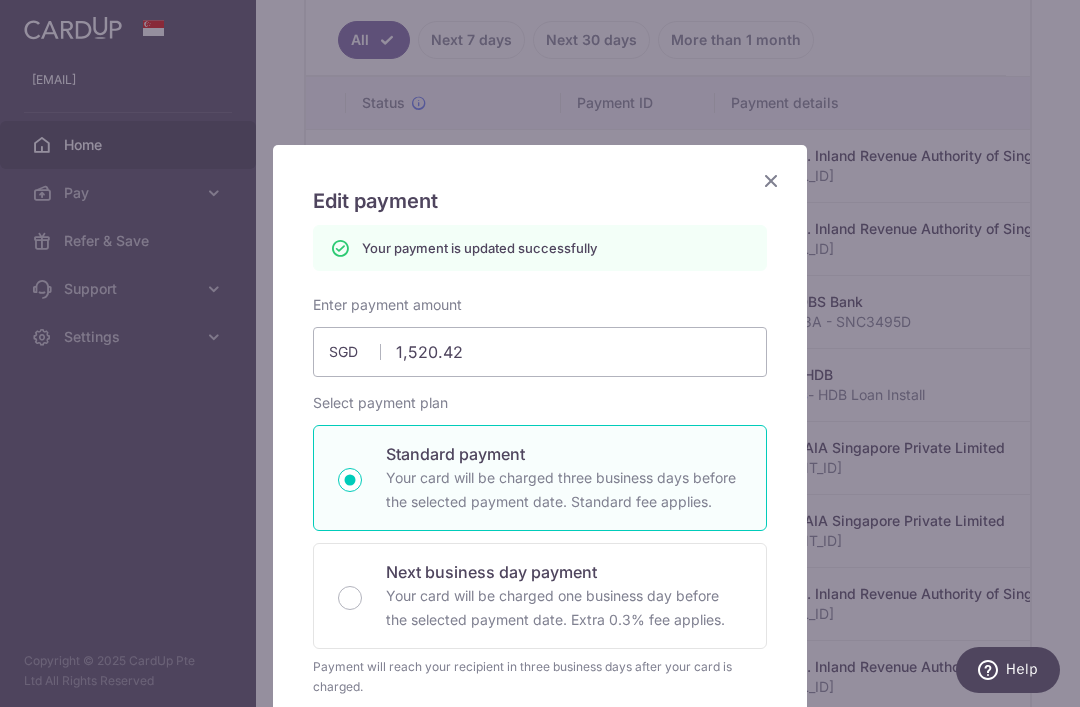 scroll, scrollTop: 0, scrollLeft: 0, axis: both 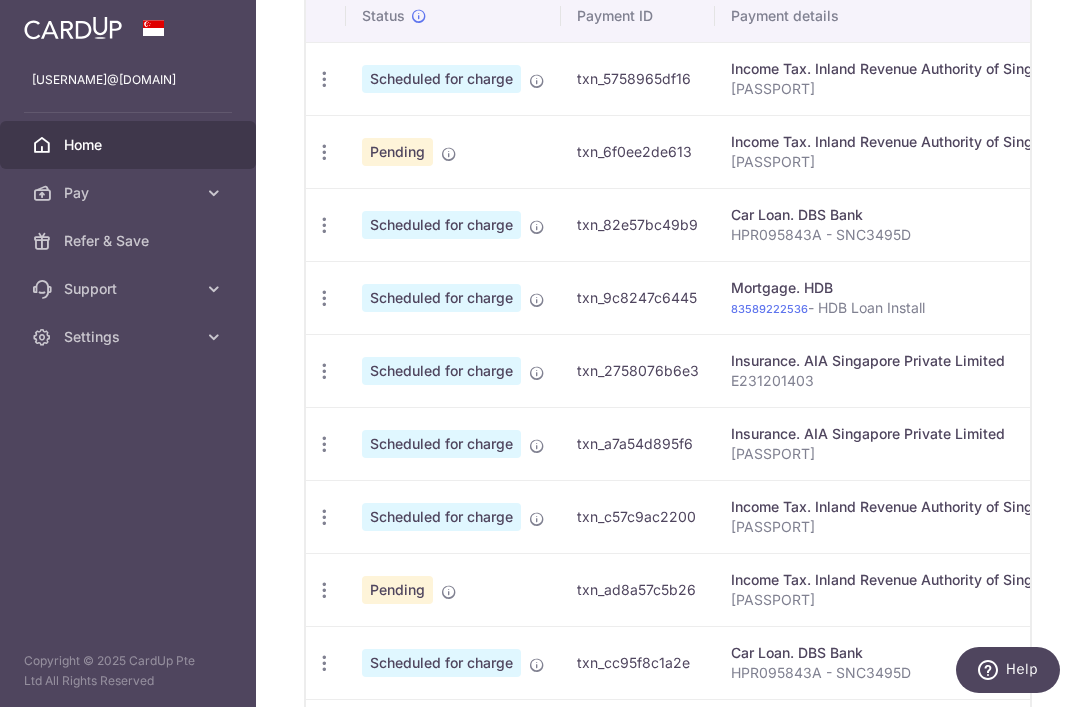 click at bounding box center (324, 79) 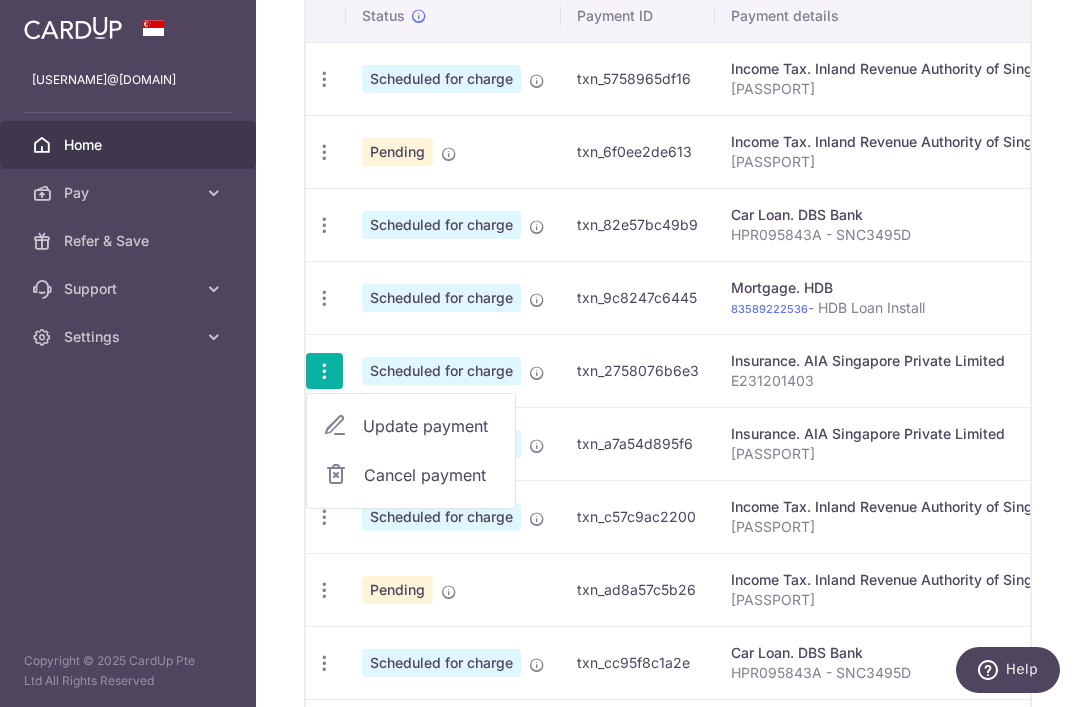 click on "Update payment" at bounding box center [431, 426] 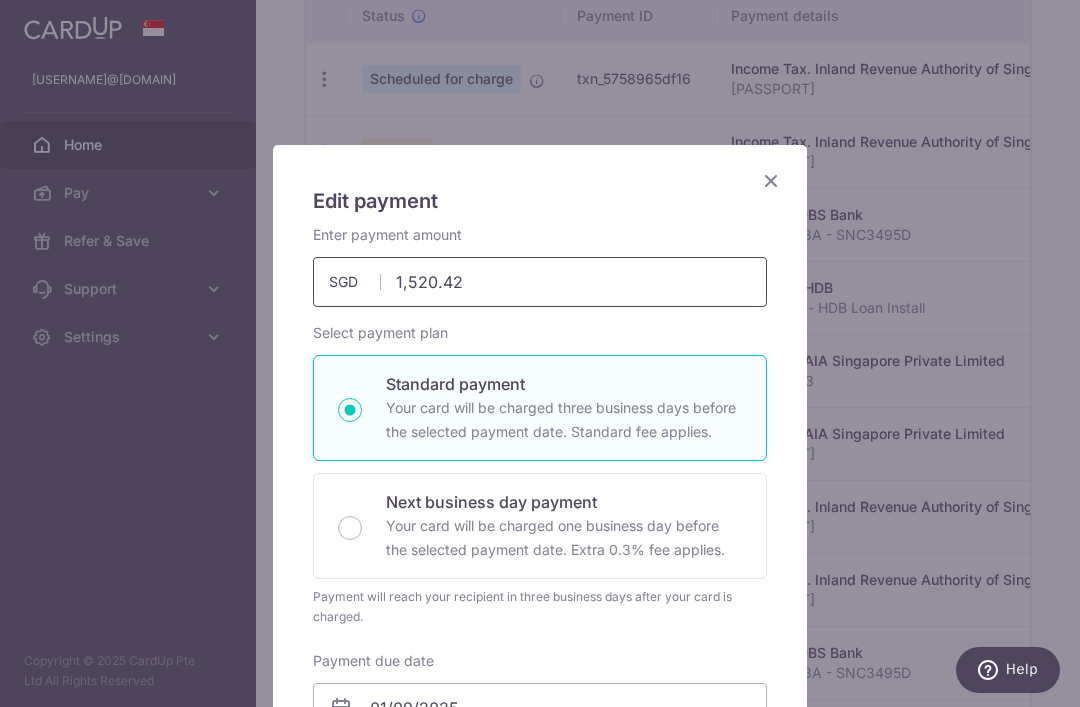 click on "1,520.42" at bounding box center [540, 282] 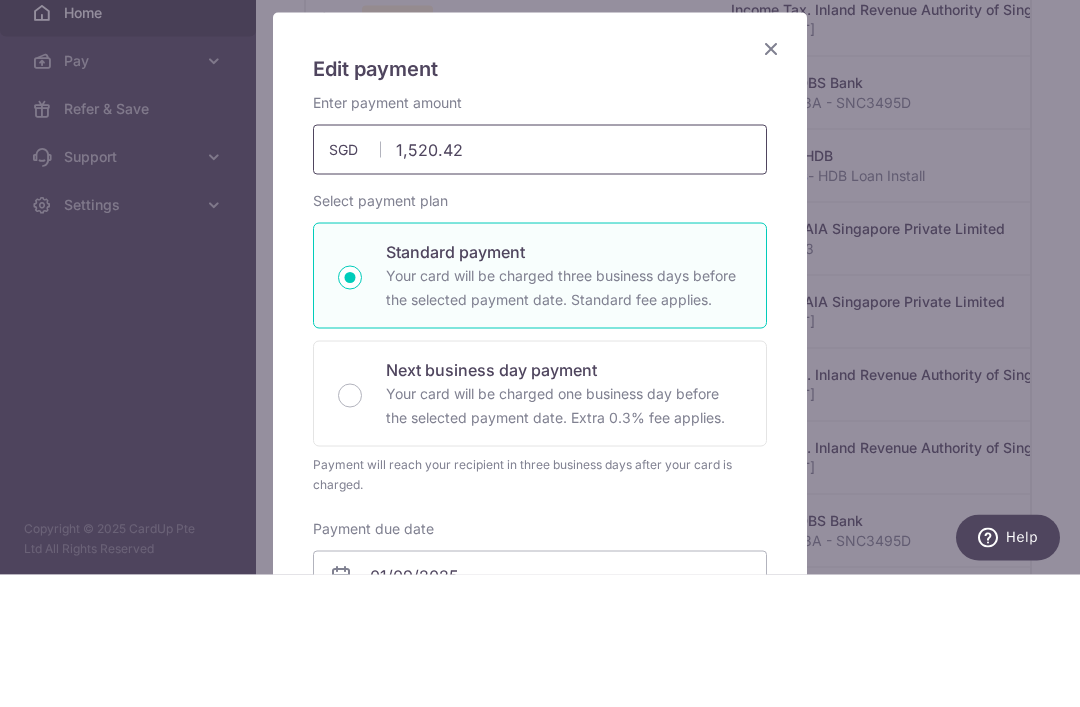 click on "1,520.42" at bounding box center [540, 282] 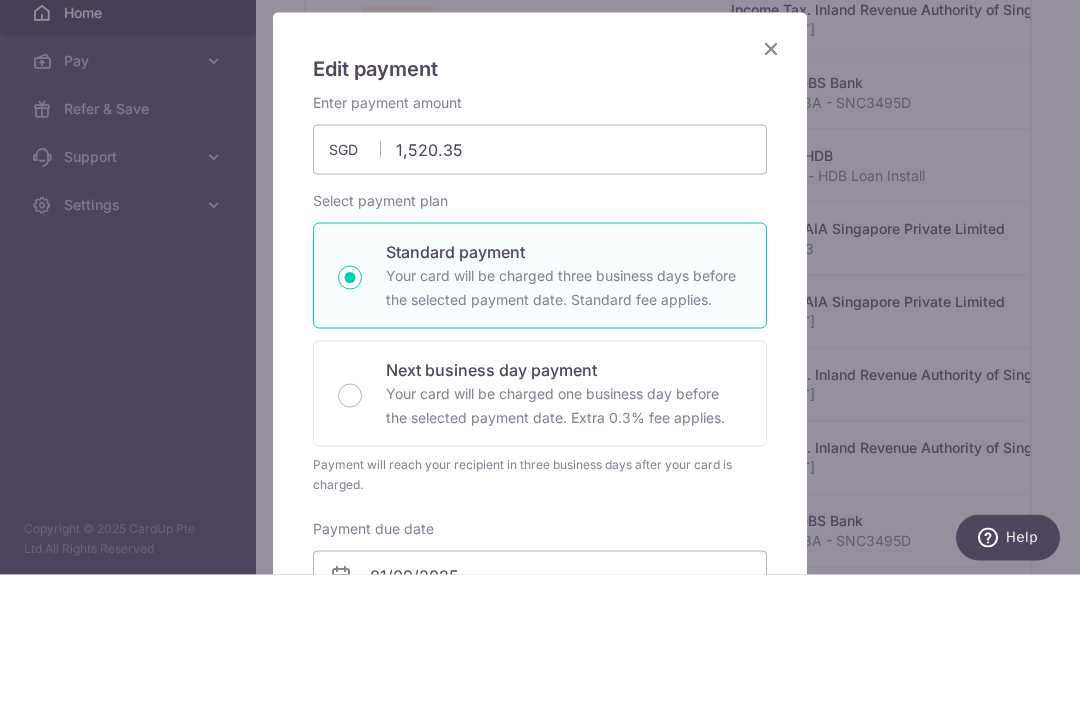 scroll, scrollTop: 64, scrollLeft: 0, axis: vertical 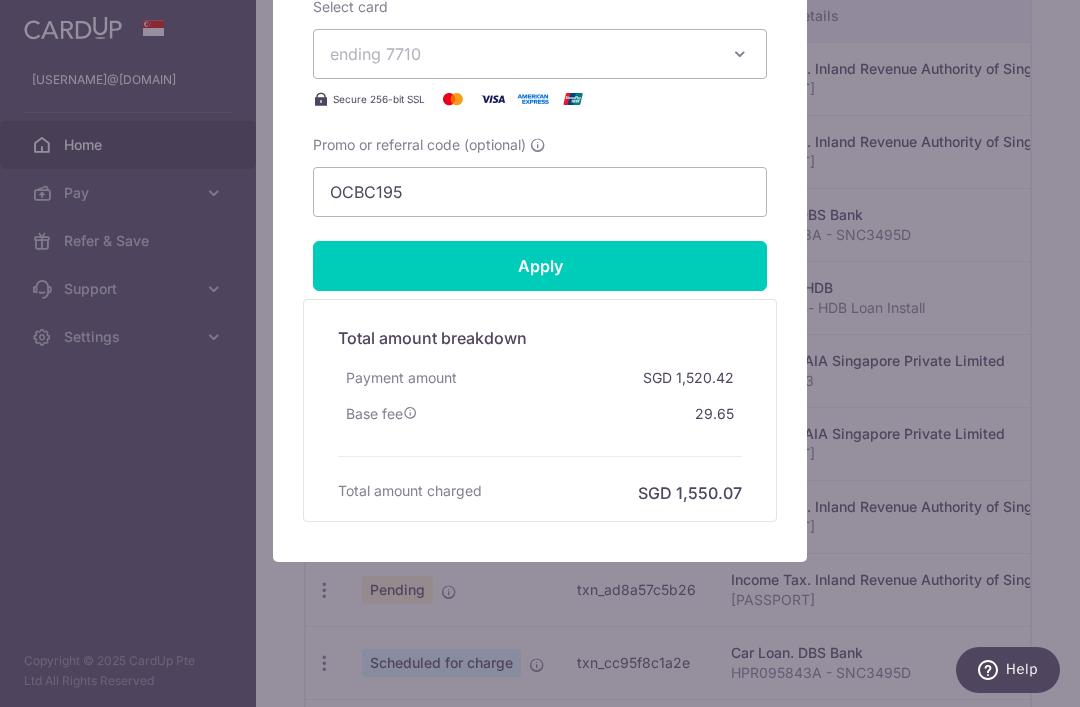 click on "Apply" at bounding box center (540, 266) 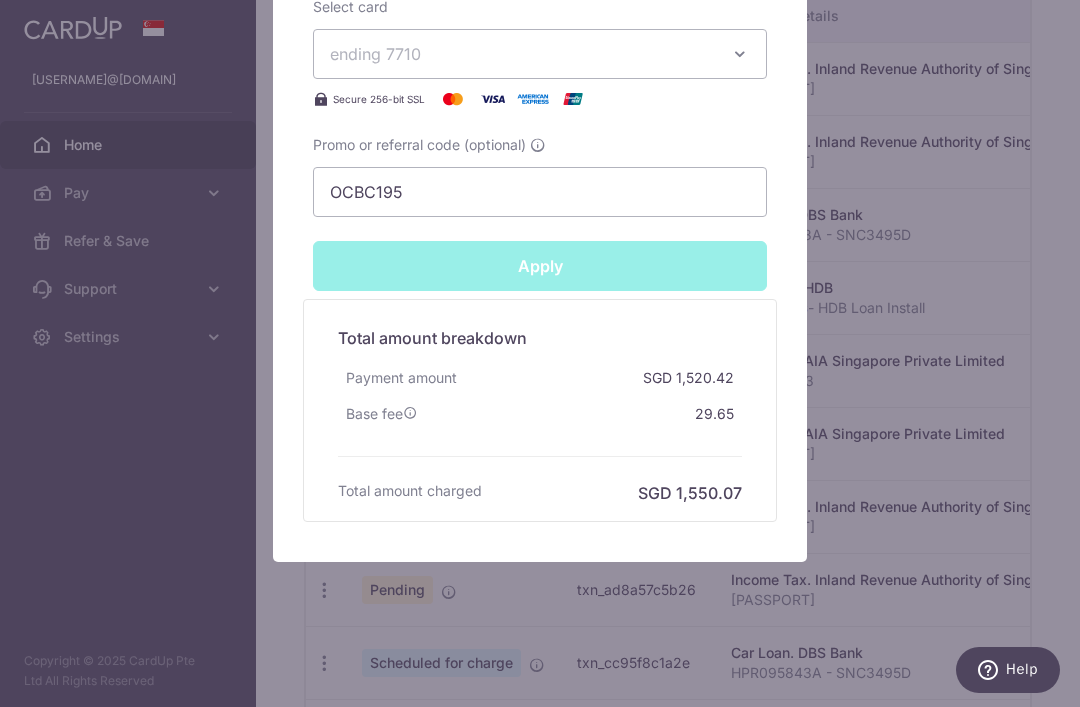 type on "Successfully Applied" 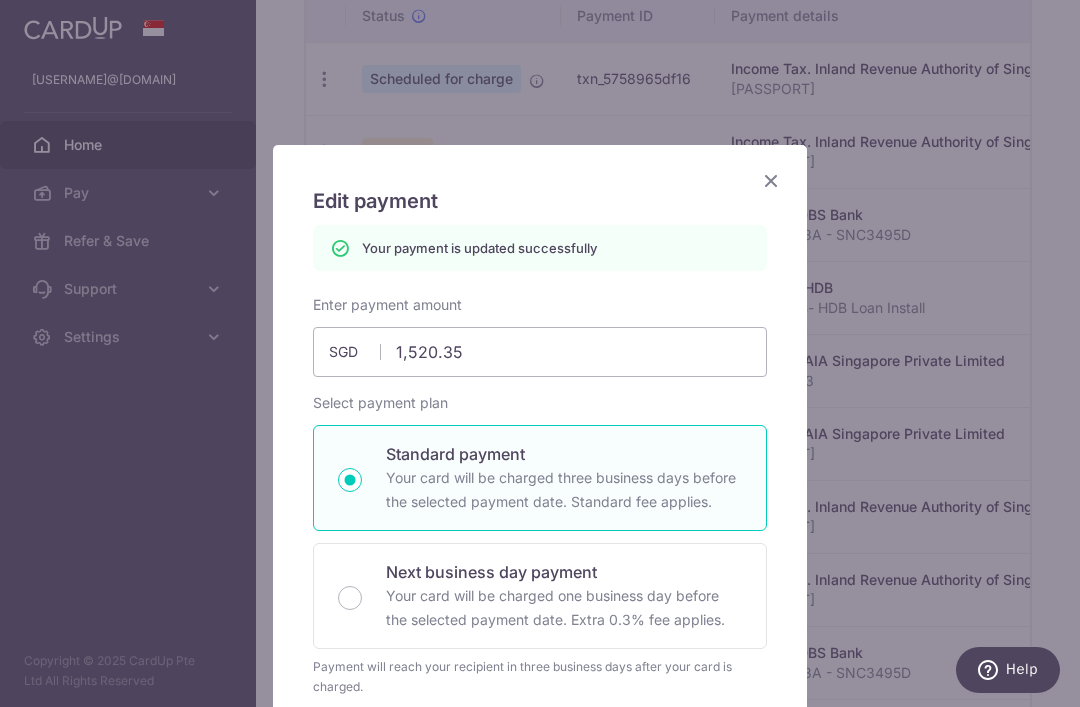 scroll, scrollTop: 0, scrollLeft: 0, axis: both 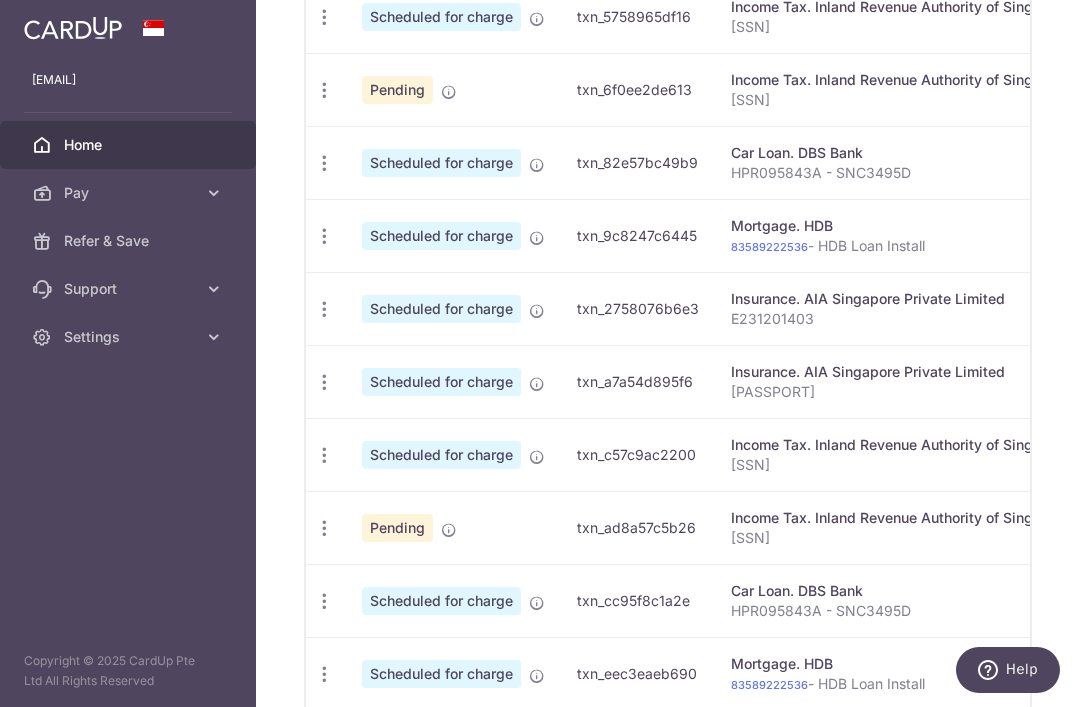 click at bounding box center (324, 17) 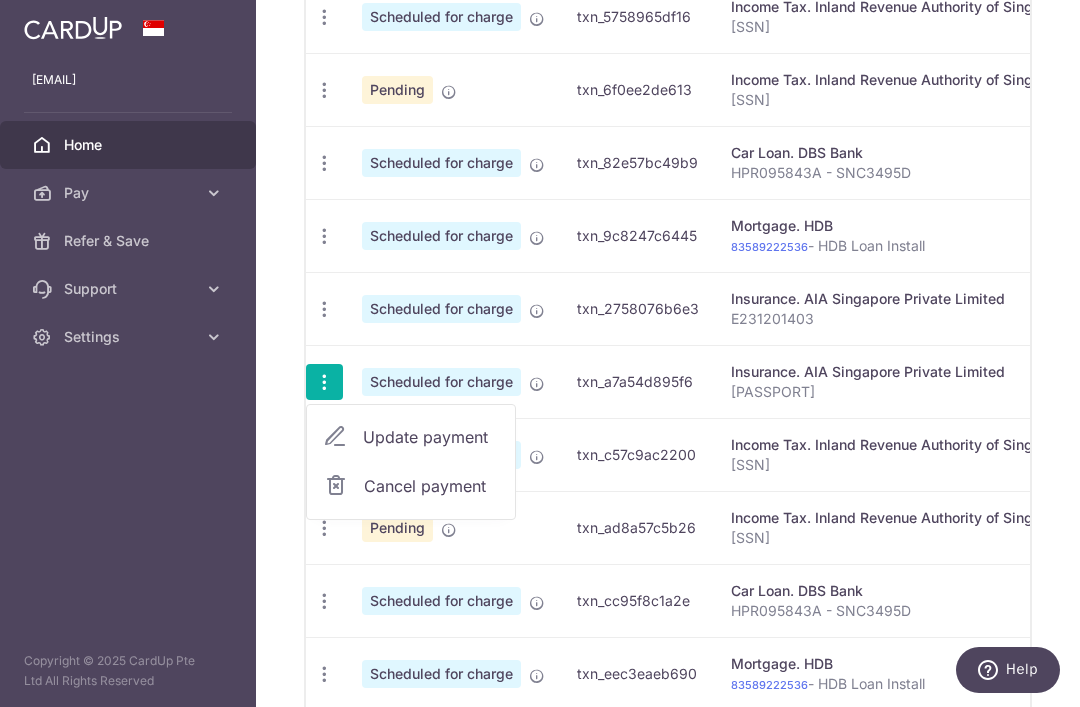 click at bounding box center (540, 353) 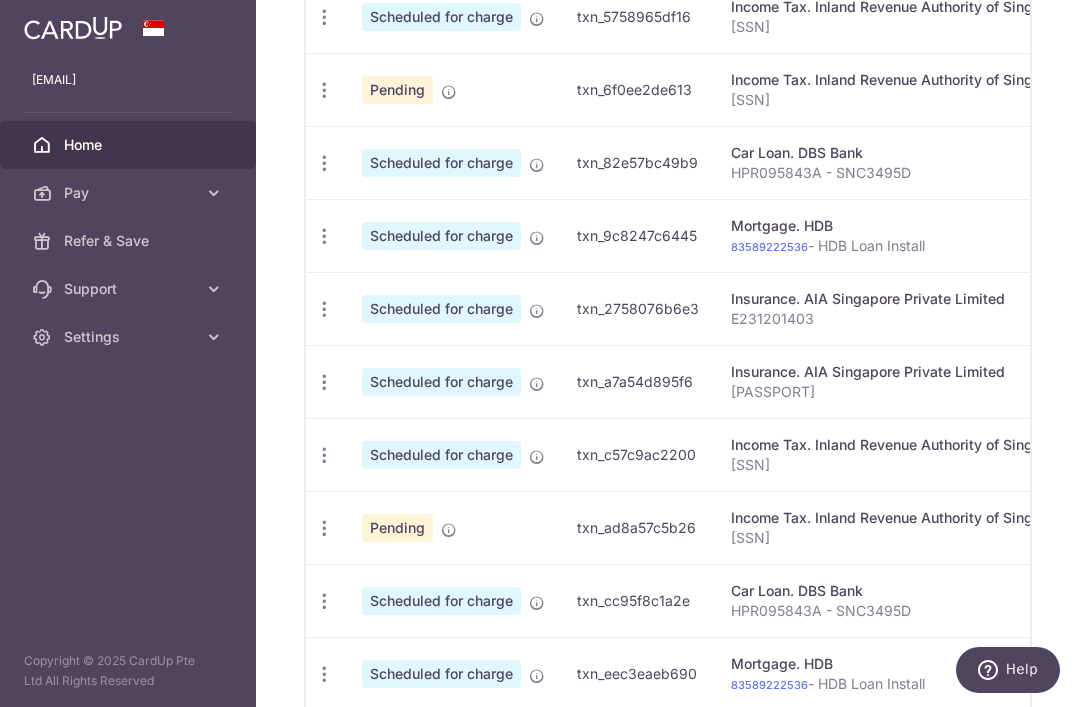 scroll, scrollTop: 0, scrollLeft: 0, axis: both 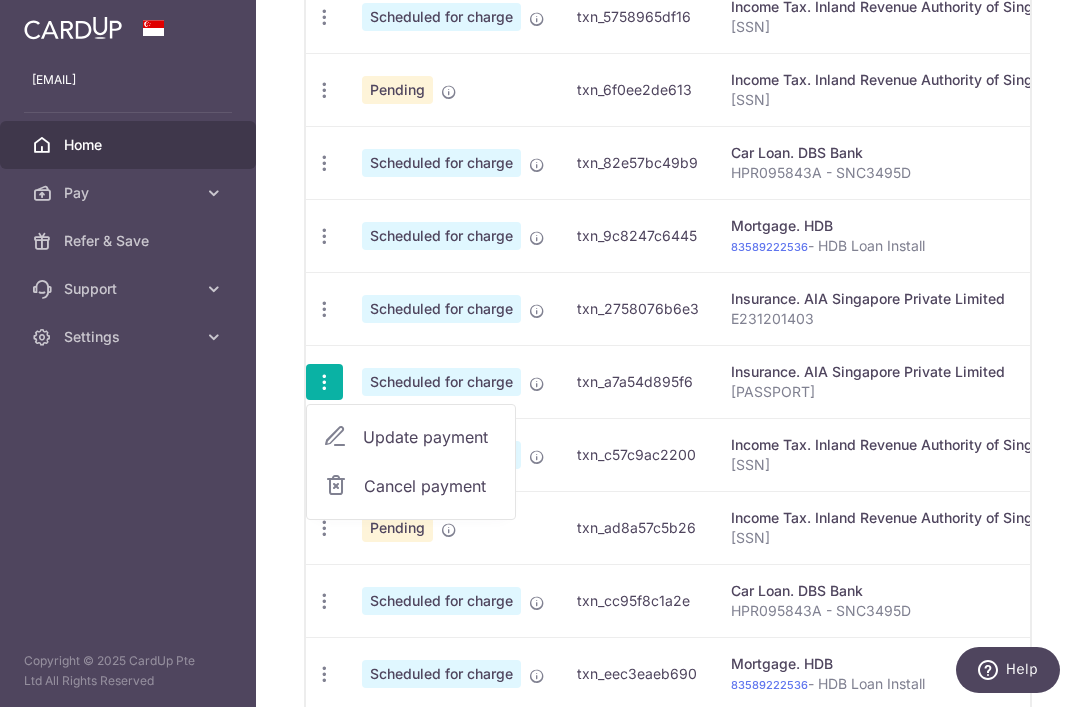 click on "Update payment" at bounding box center [431, 437] 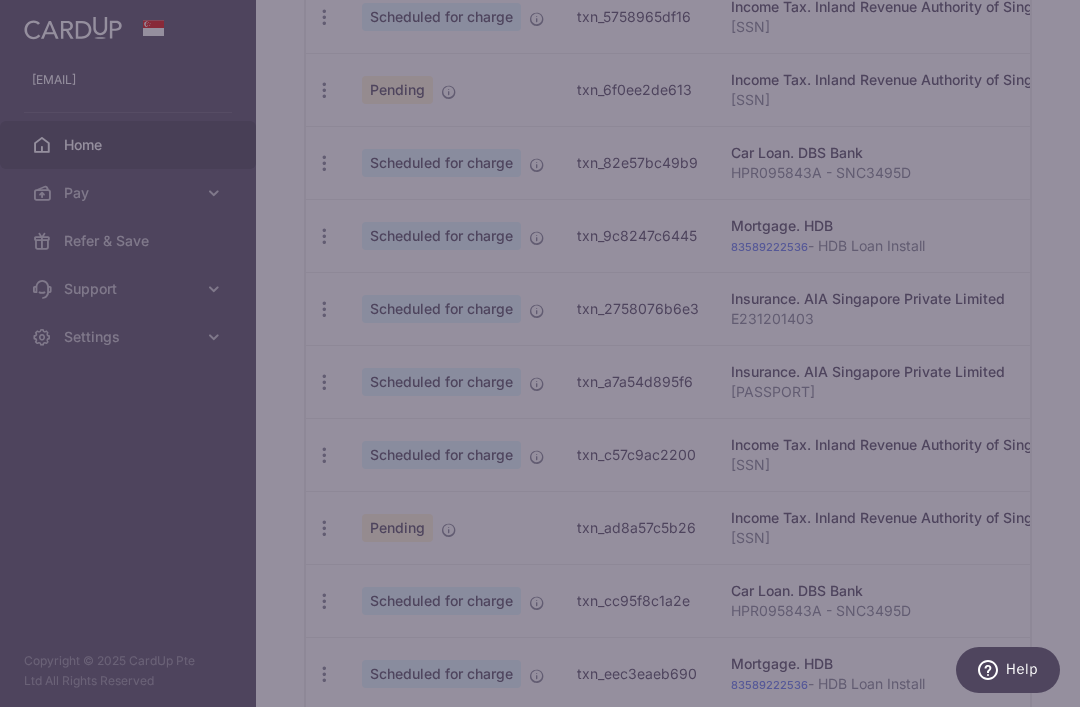 type on "OCBC195" 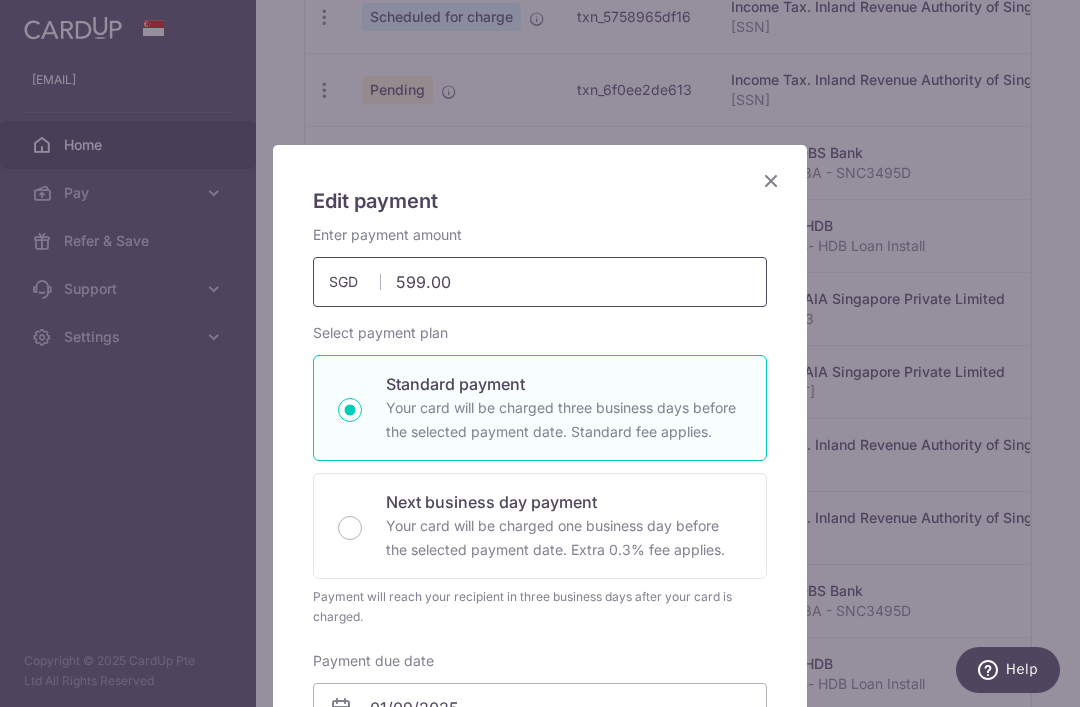 click on "599.00" at bounding box center (540, 282) 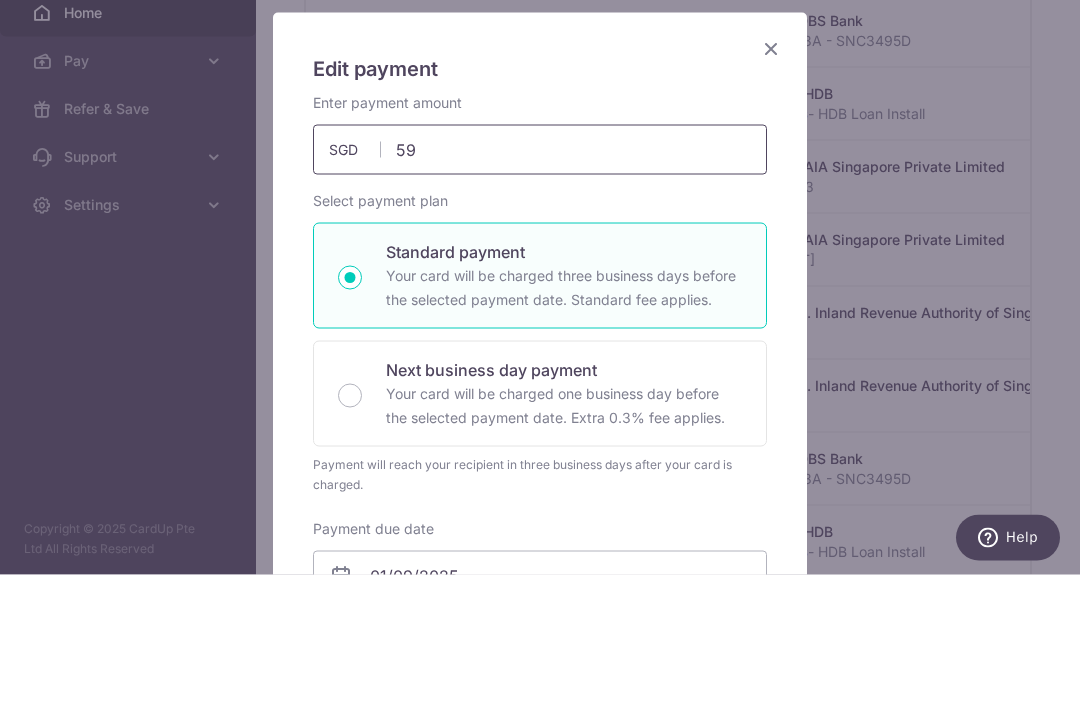 type on "5" 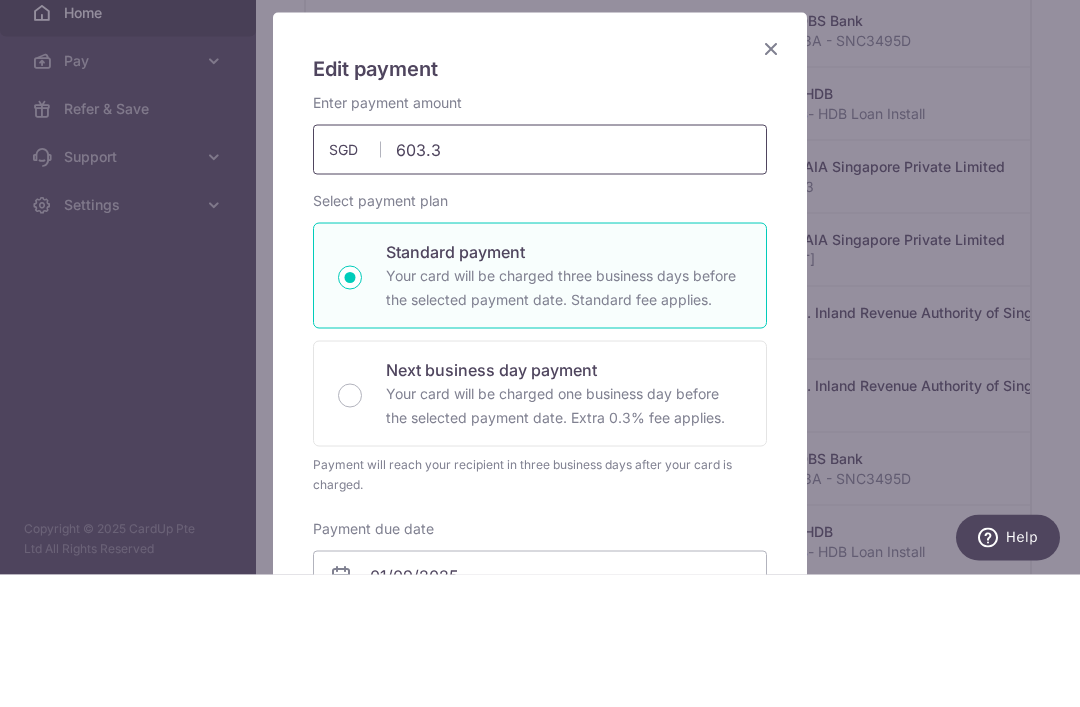 type on "603.32" 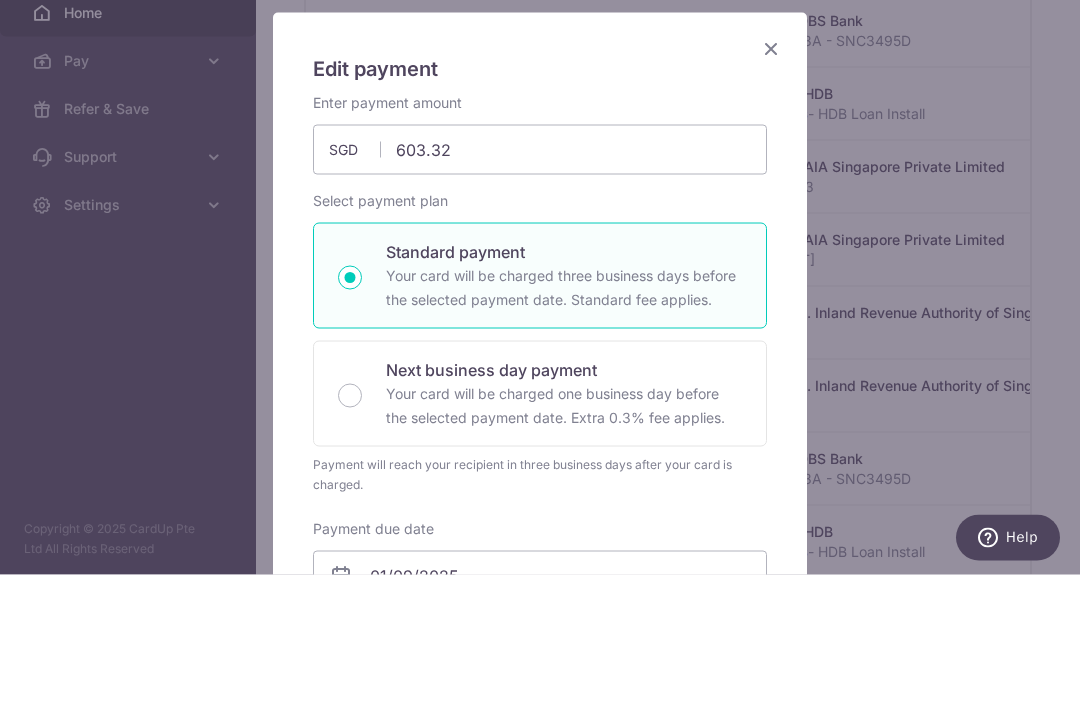 scroll, scrollTop: 64, scrollLeft: 0, axis: vertical 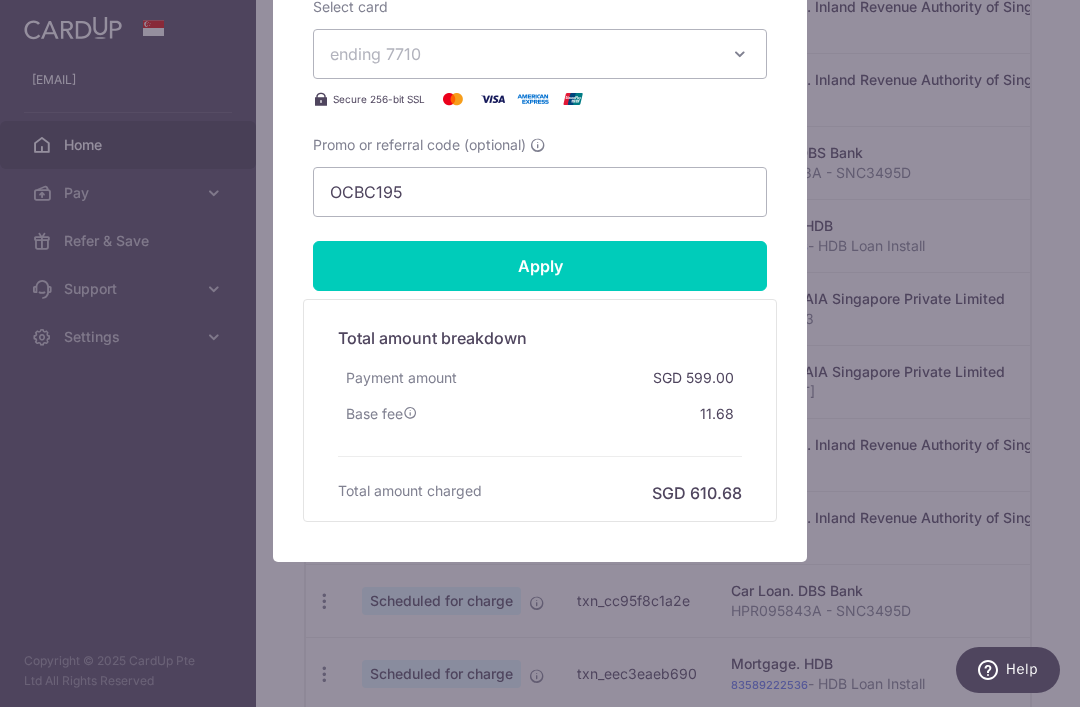 click on "Apply" at bounding box center (540, 266) 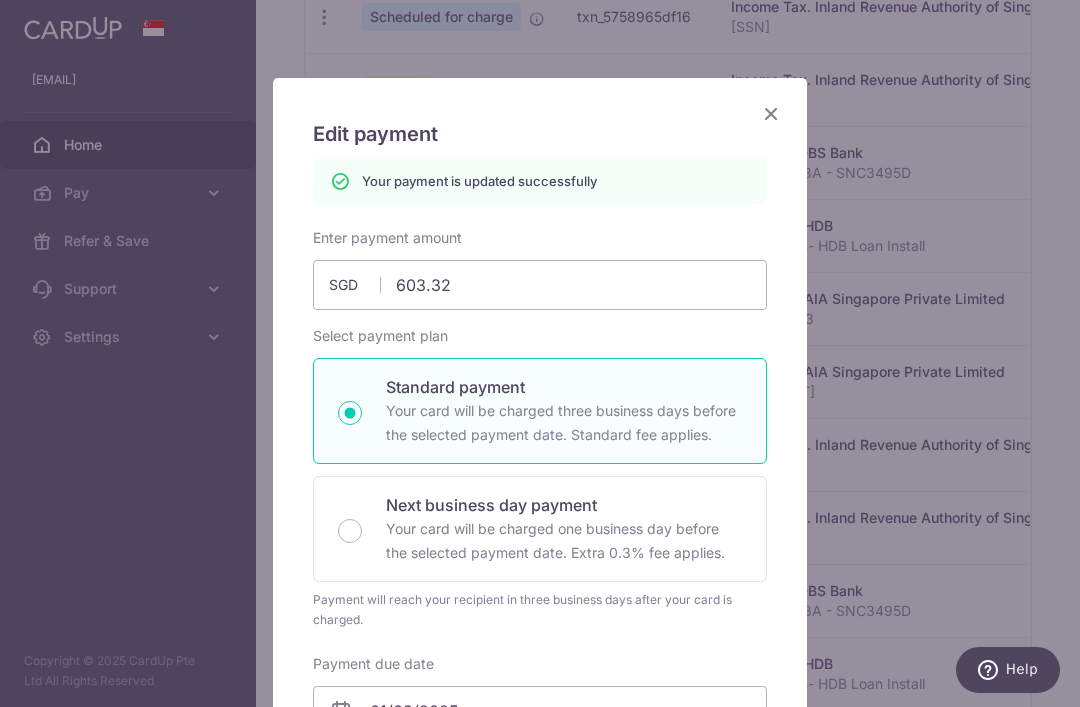 scroll, scrollTop: 55, scrollLeft: 0, axis: vertical 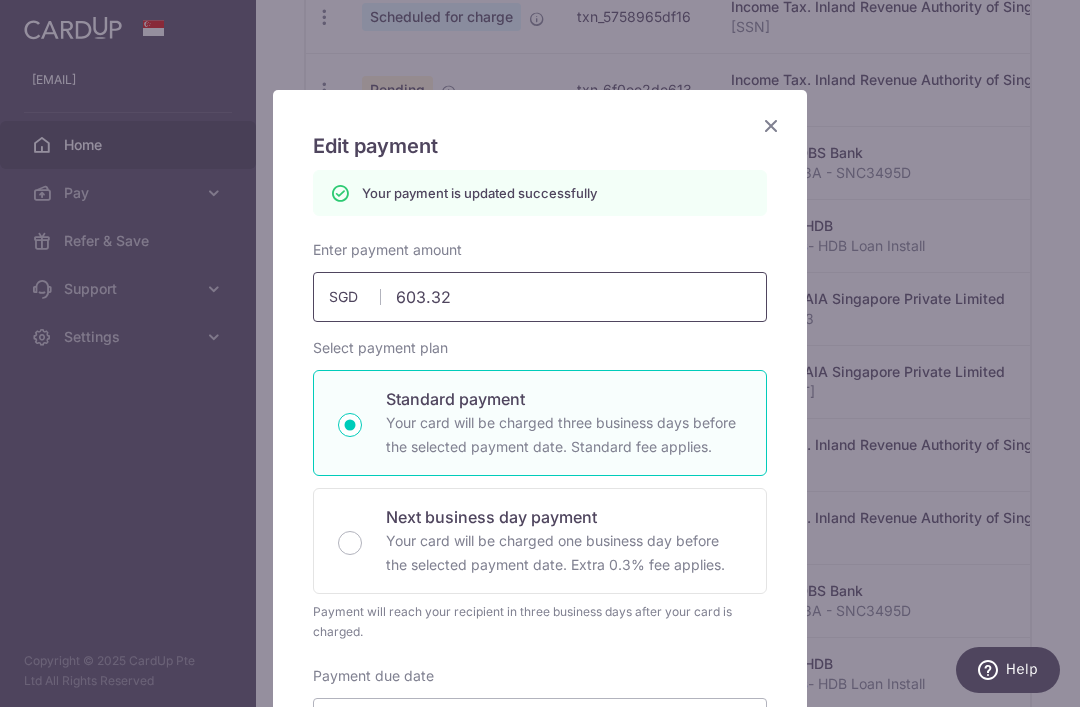 click on "603.32" at bounding box center [540, 297] 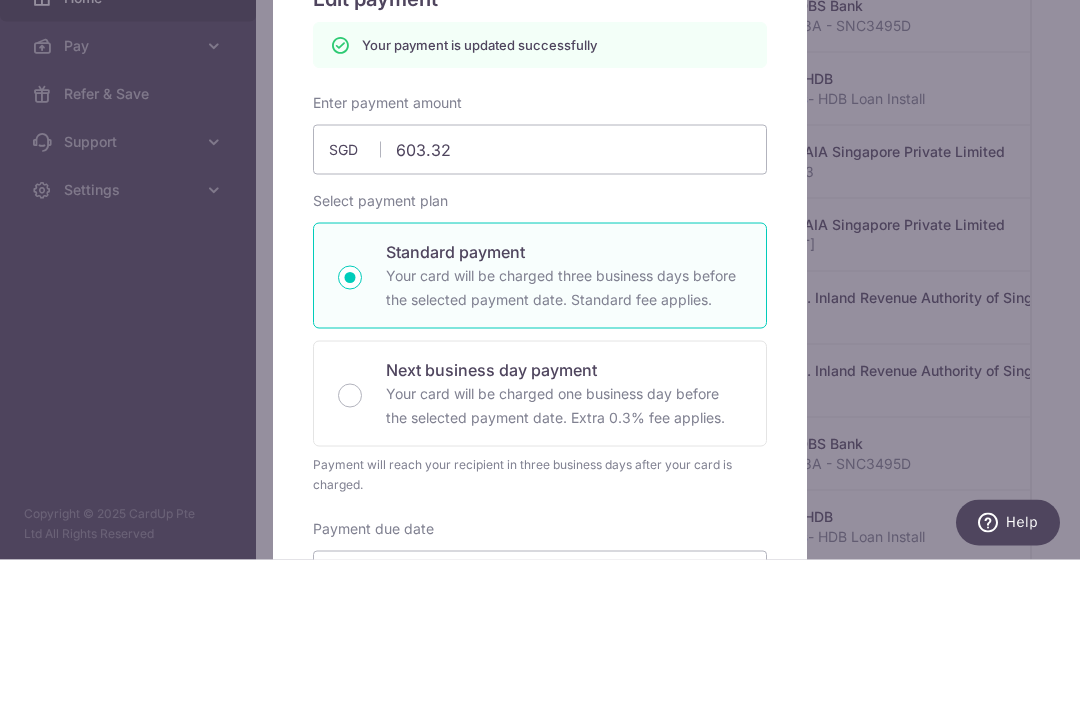 click on "Edit payment
By clicking apply,  you will make changes to all   payments to  AIA Singapore Private Limited  scheduled from
.
By clicking below, you confirm you are editing this payment to  AIA Singapore Private Limited  on
01/09/2025 .
Your payment is updated successfully" at bounding box center [540, 790] 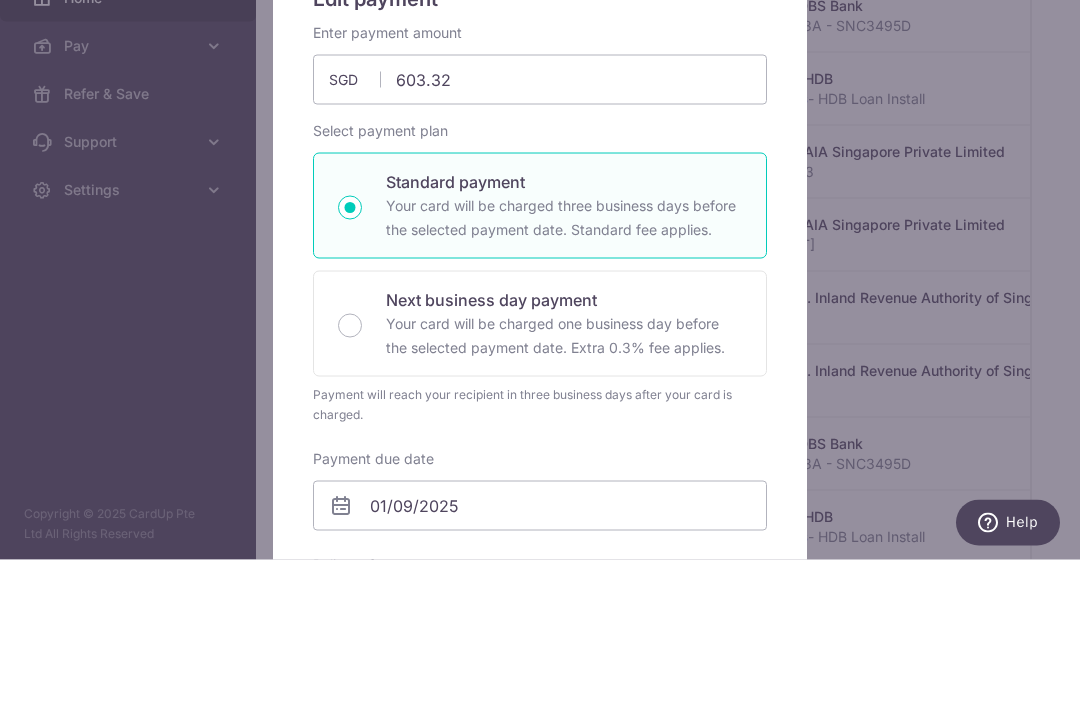 type on "Apply" 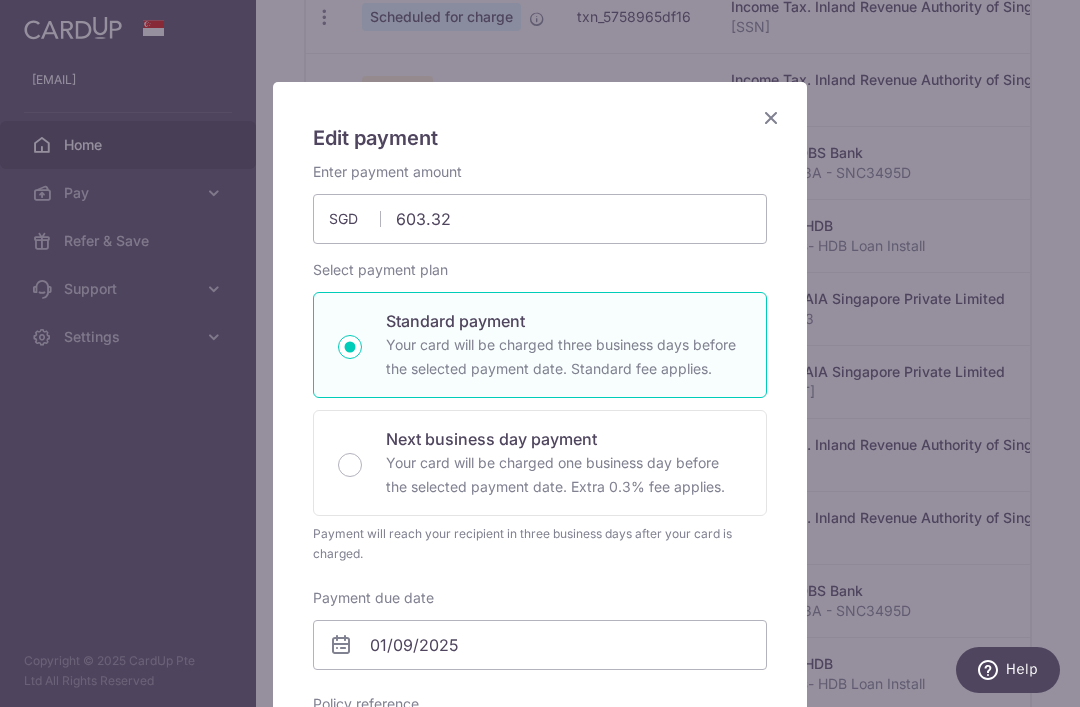 scroll, scrollTop: 33, scrollLeft: 0, axis: vertical 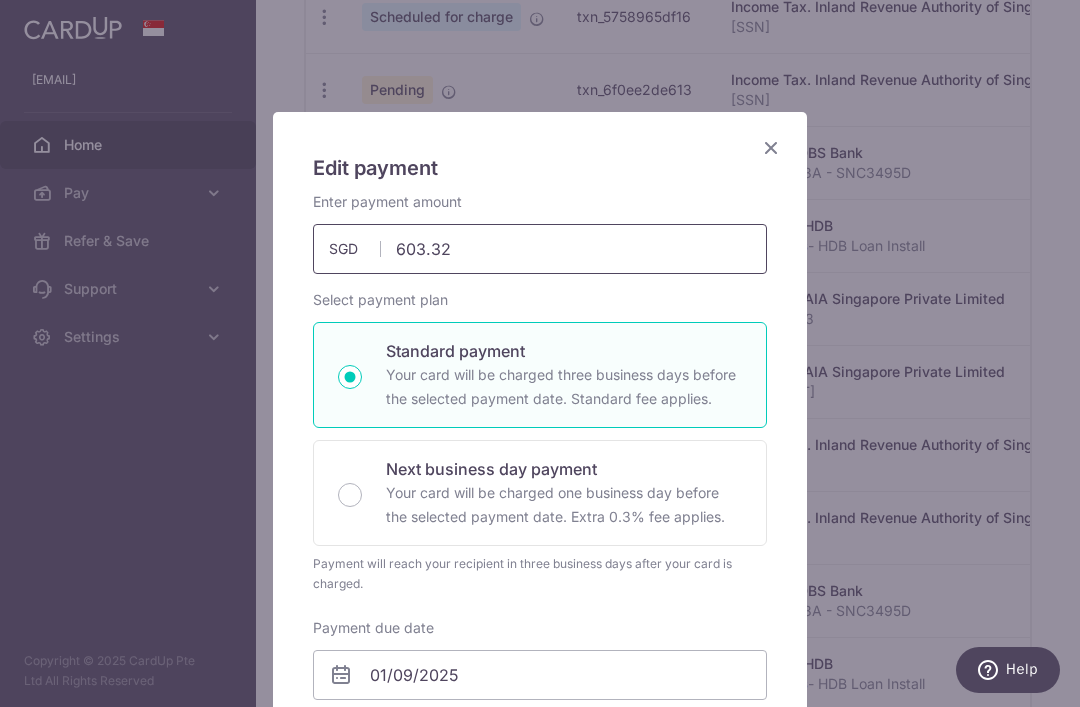 click on "603.32" at bounding box center (540, 249) 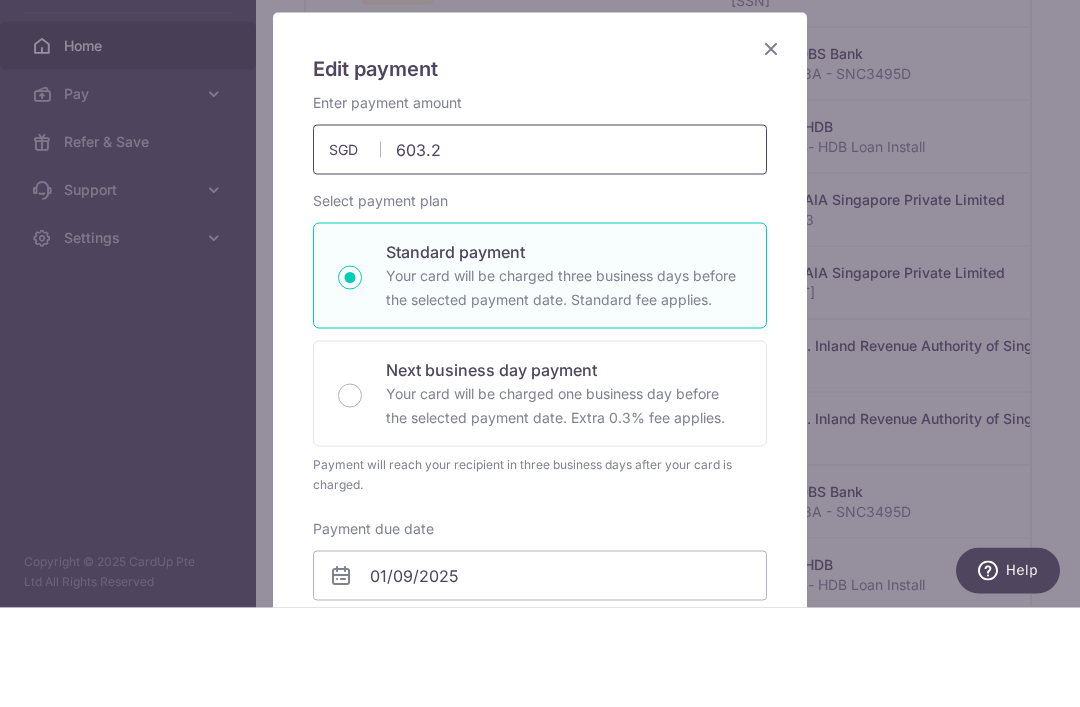 type on "603.24" 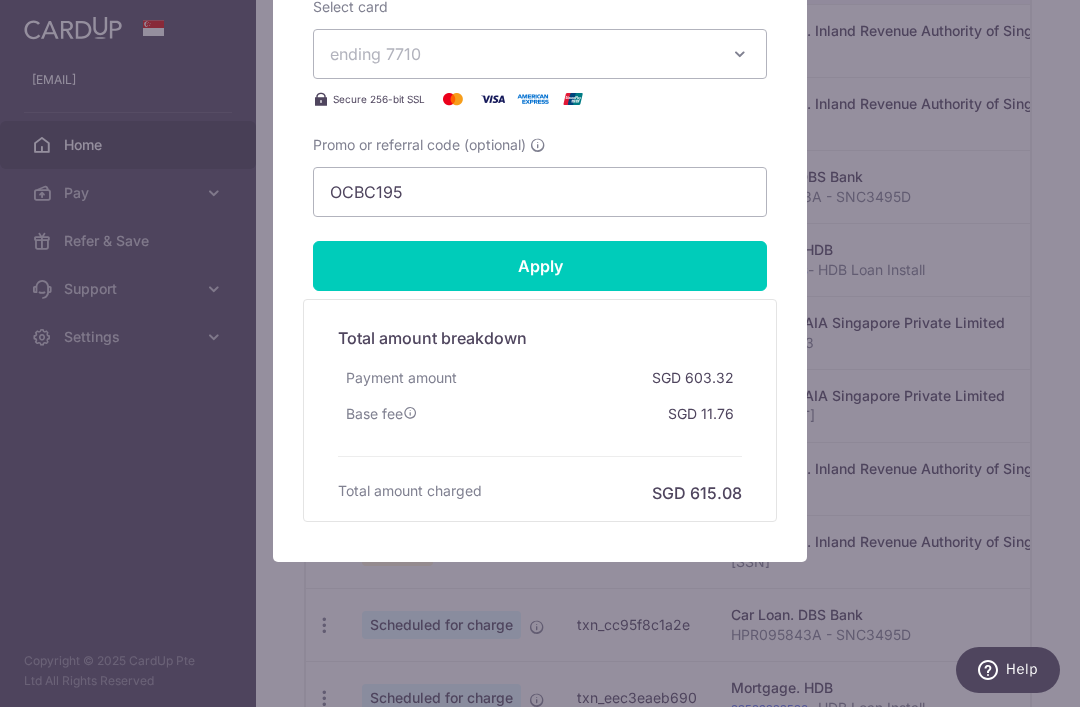 scroll, scrollTop: 914, scrollLeft: 0, axis: vertical 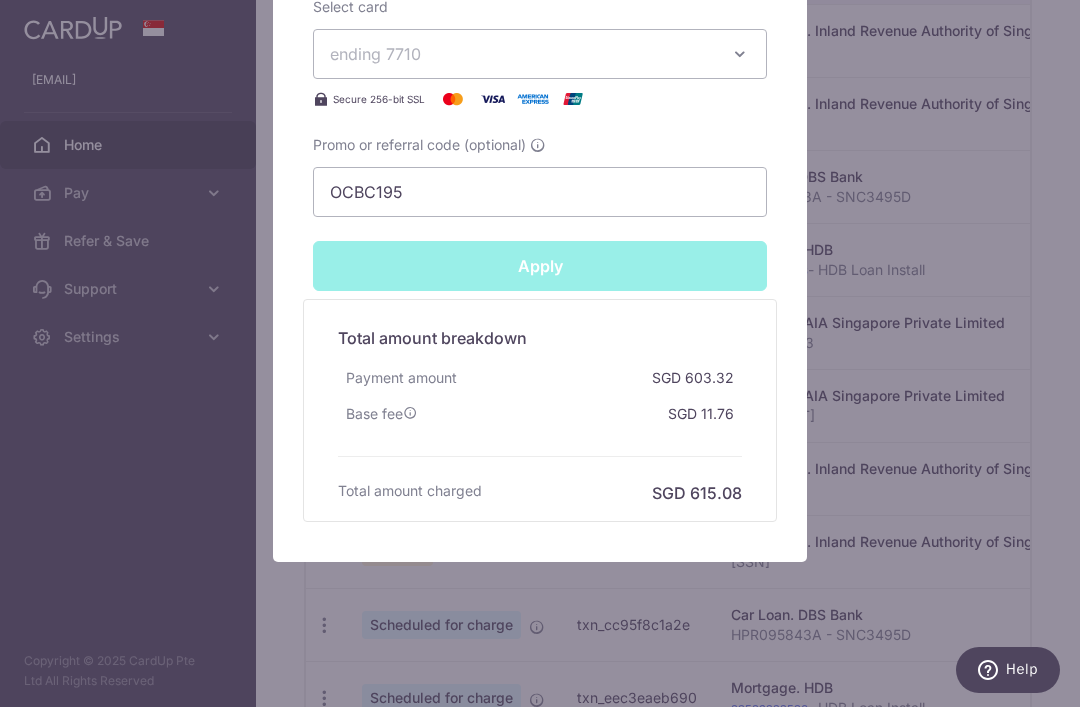 type on "Successfully Applied" 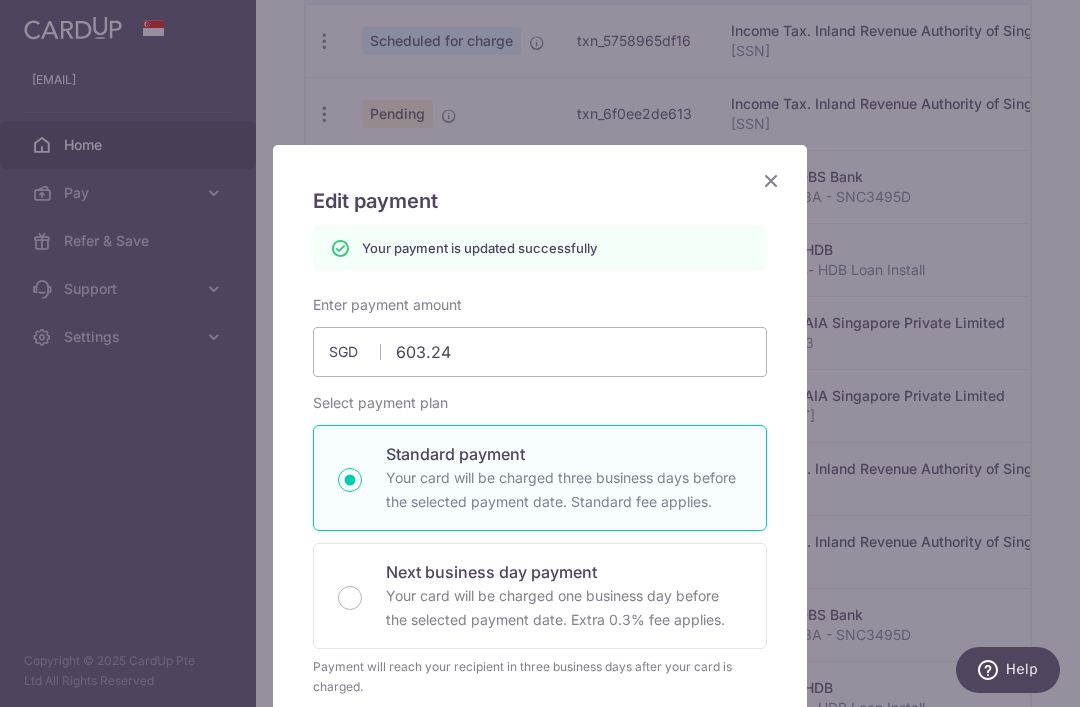 scroll, scrollTop: 0, scrollLeft: 0, axis: both 